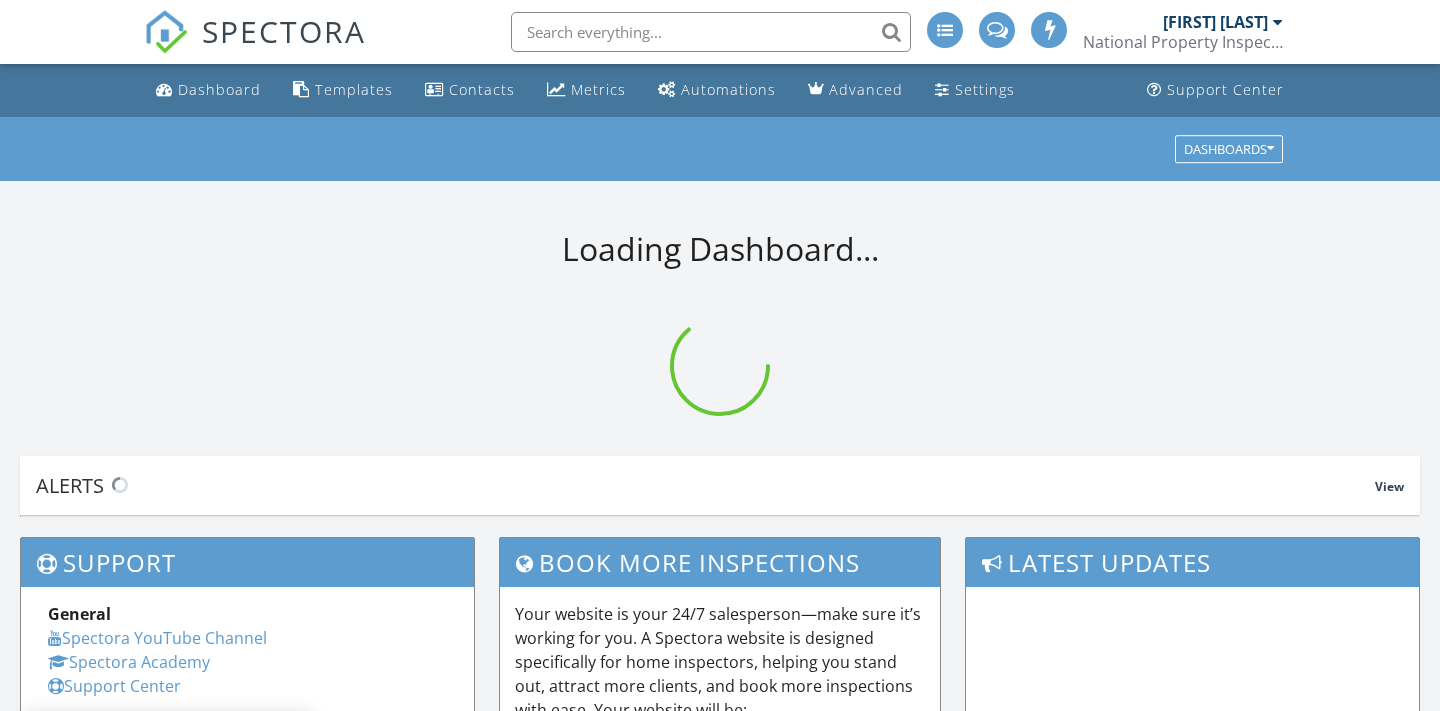 scroll, scrollTop: 0, scrollLeft: 0, axis: both 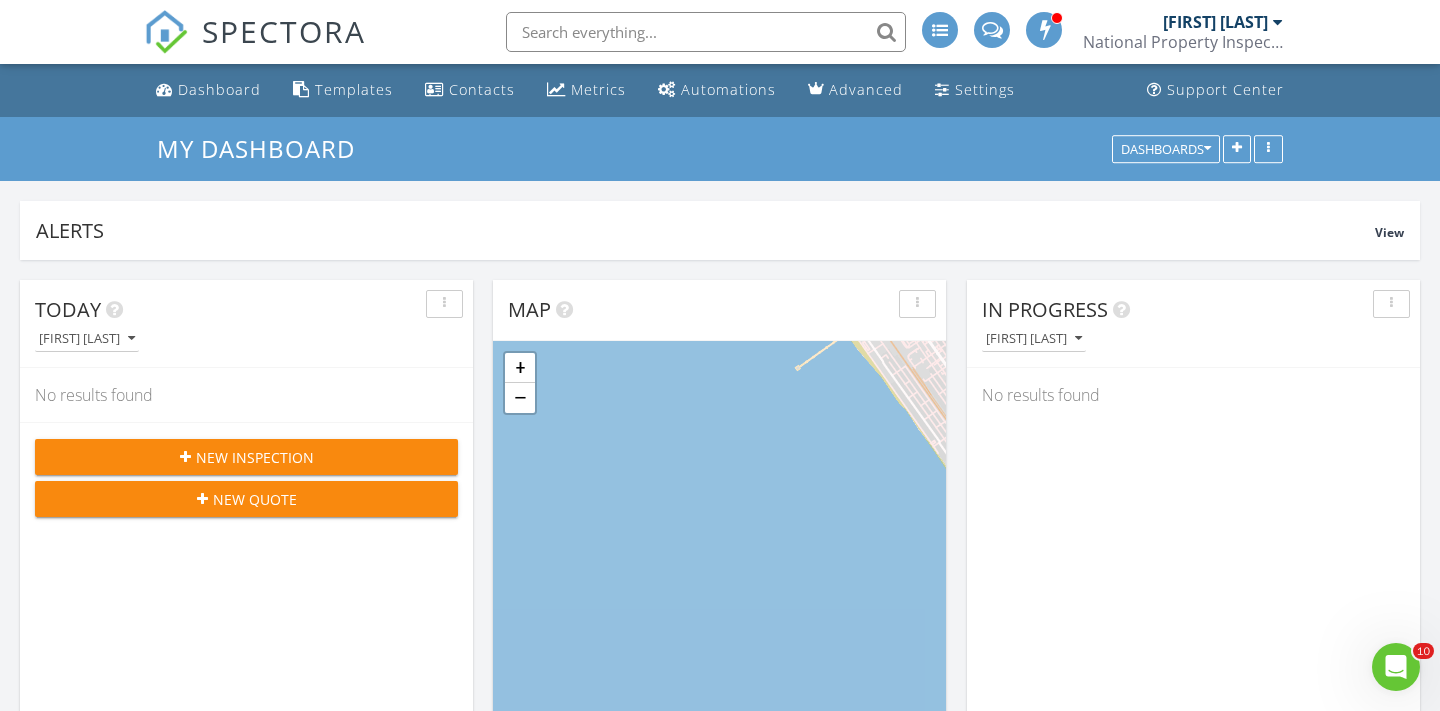 click on "New Inspection" at bounding box center [255, 457] 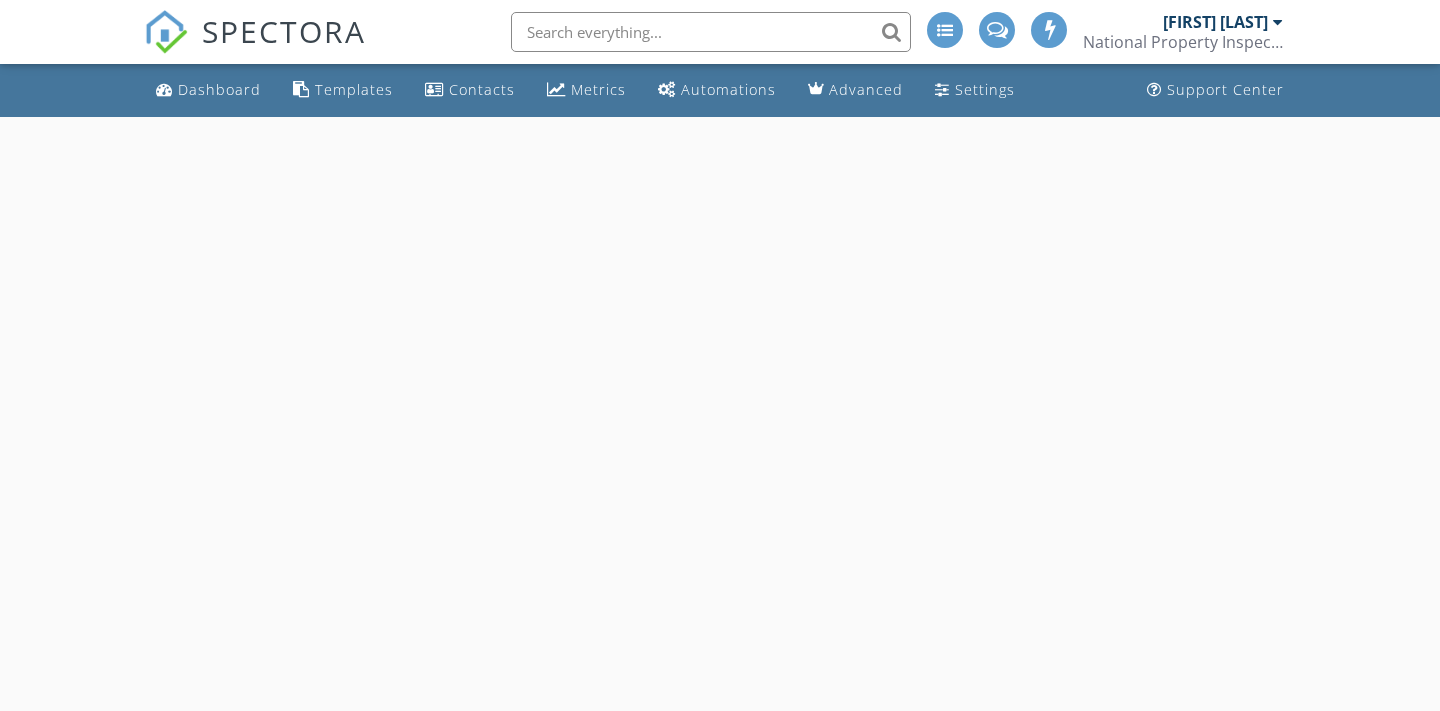 scroll, scrollTop: 0, scrollLeft: 0, axis: both 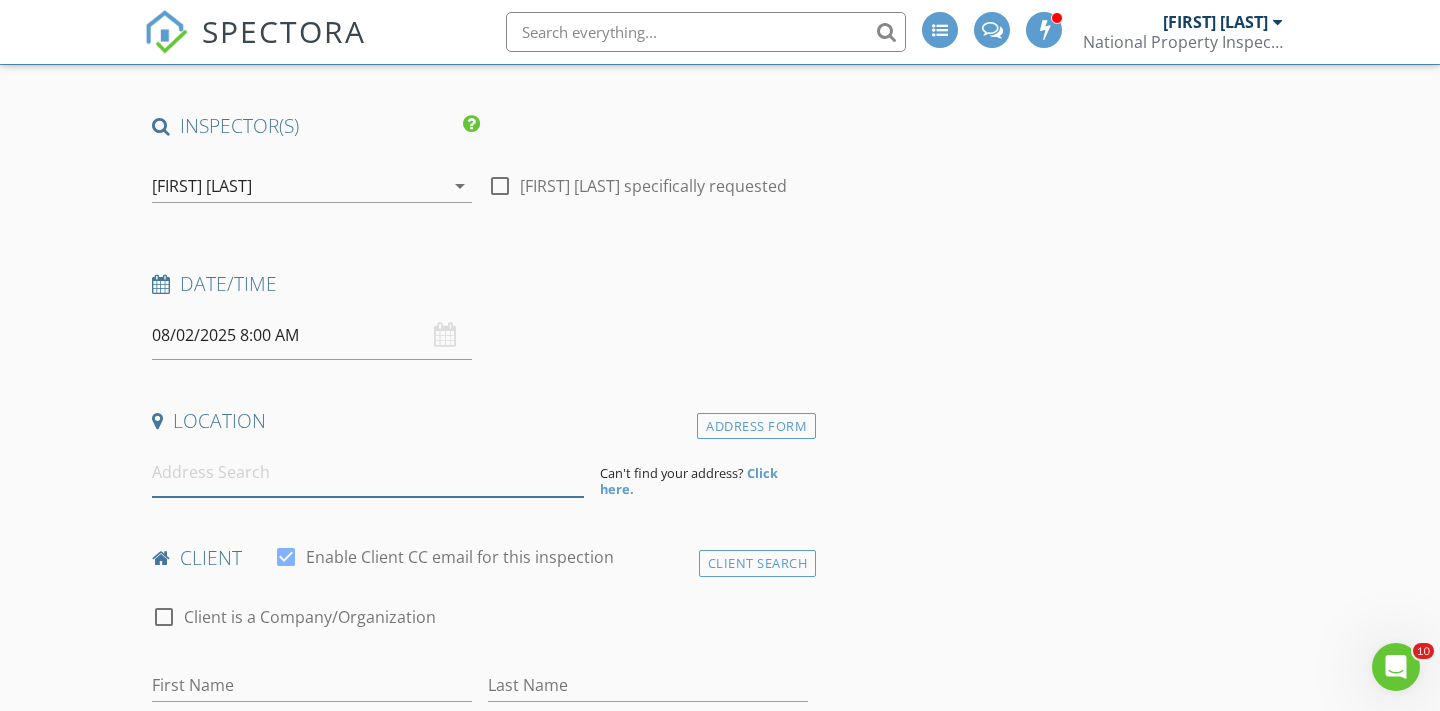 click at bounding box center (368, 472) 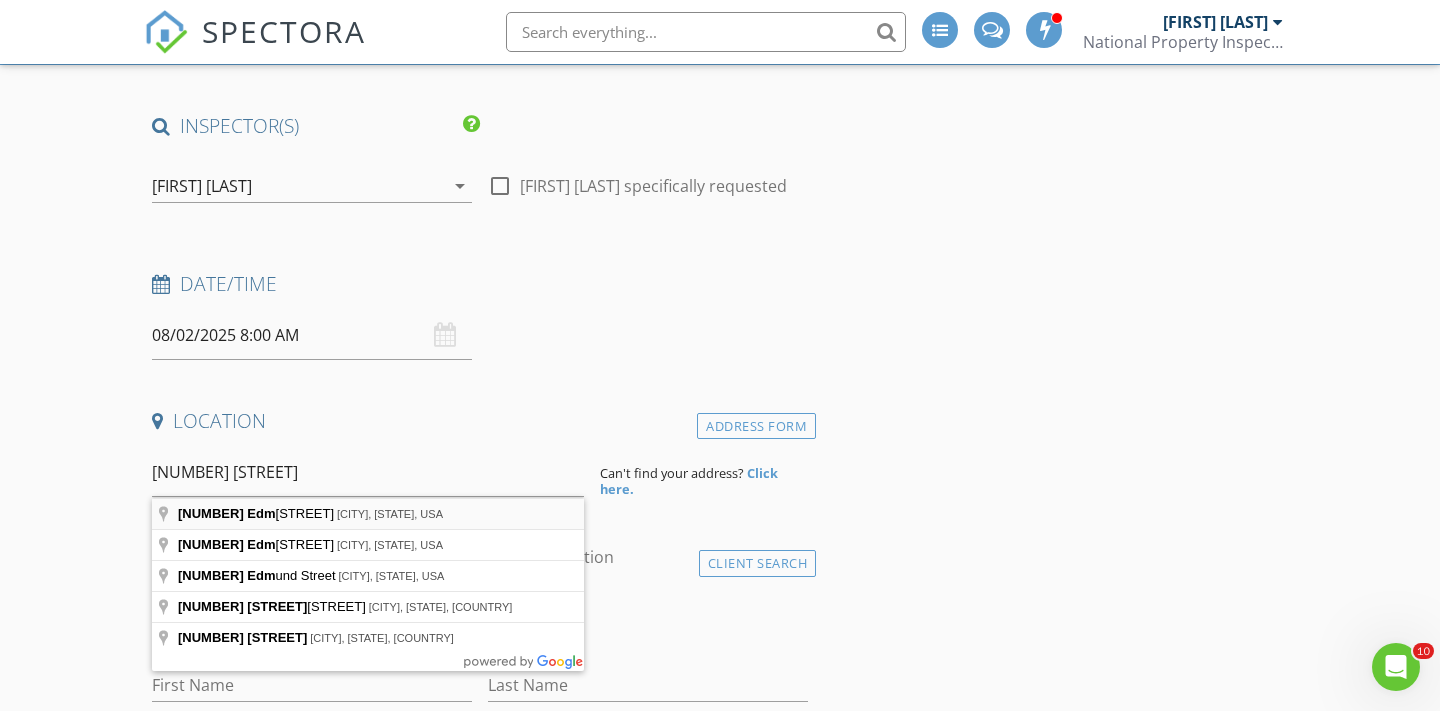 type on "[NUMBER] [STREET], [CITY], [STATE], USA" 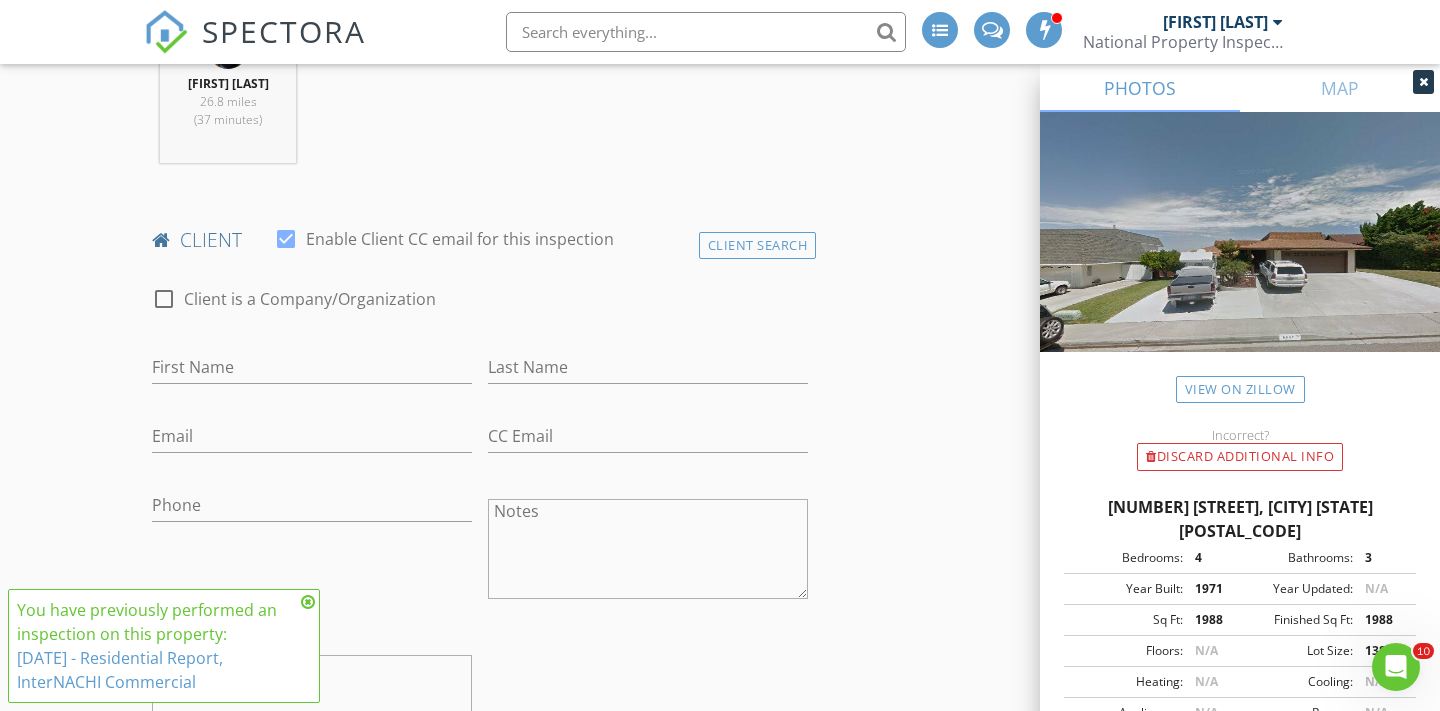 scroll, scrollTop: 854, scrollLeft: 0, axis: vertical 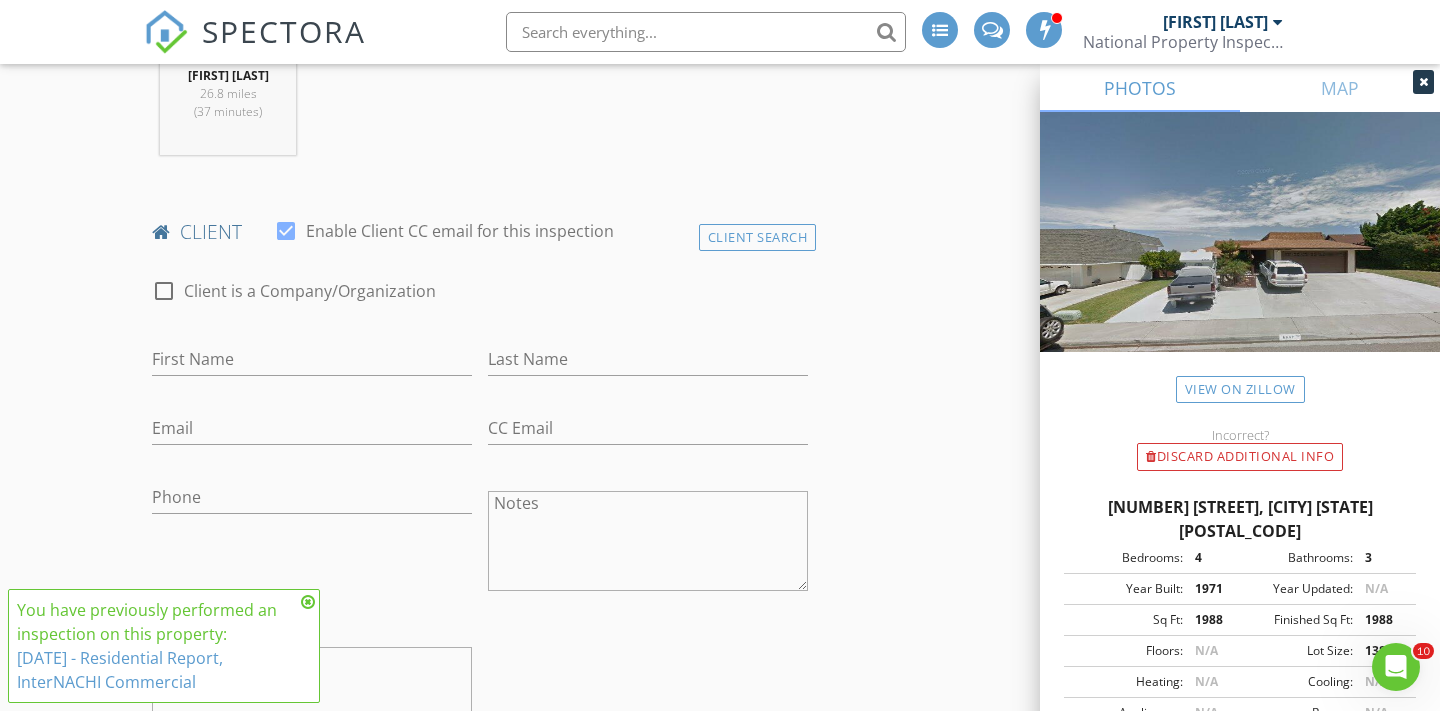 click at bounding box center [308, 602] 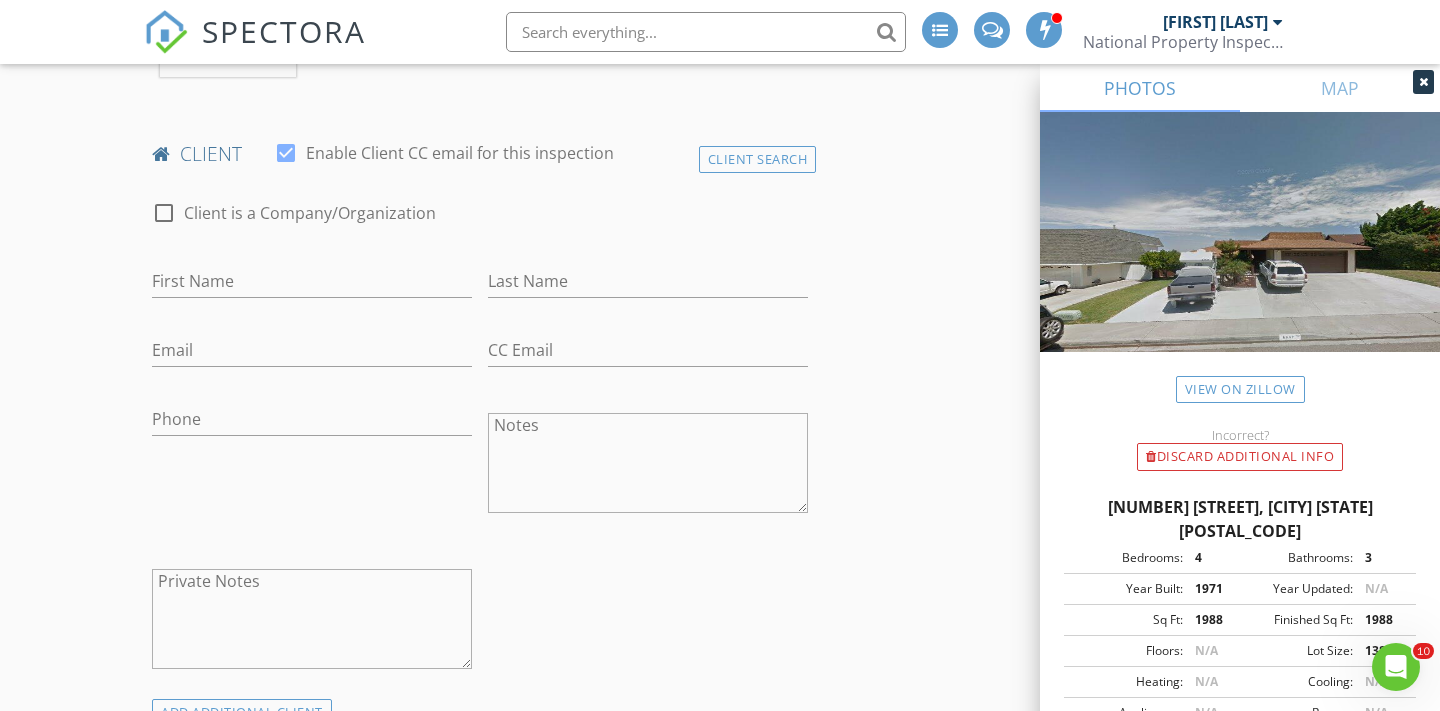 scroll, scrollTop: 927, scrollLeft: 0, axis: vertical 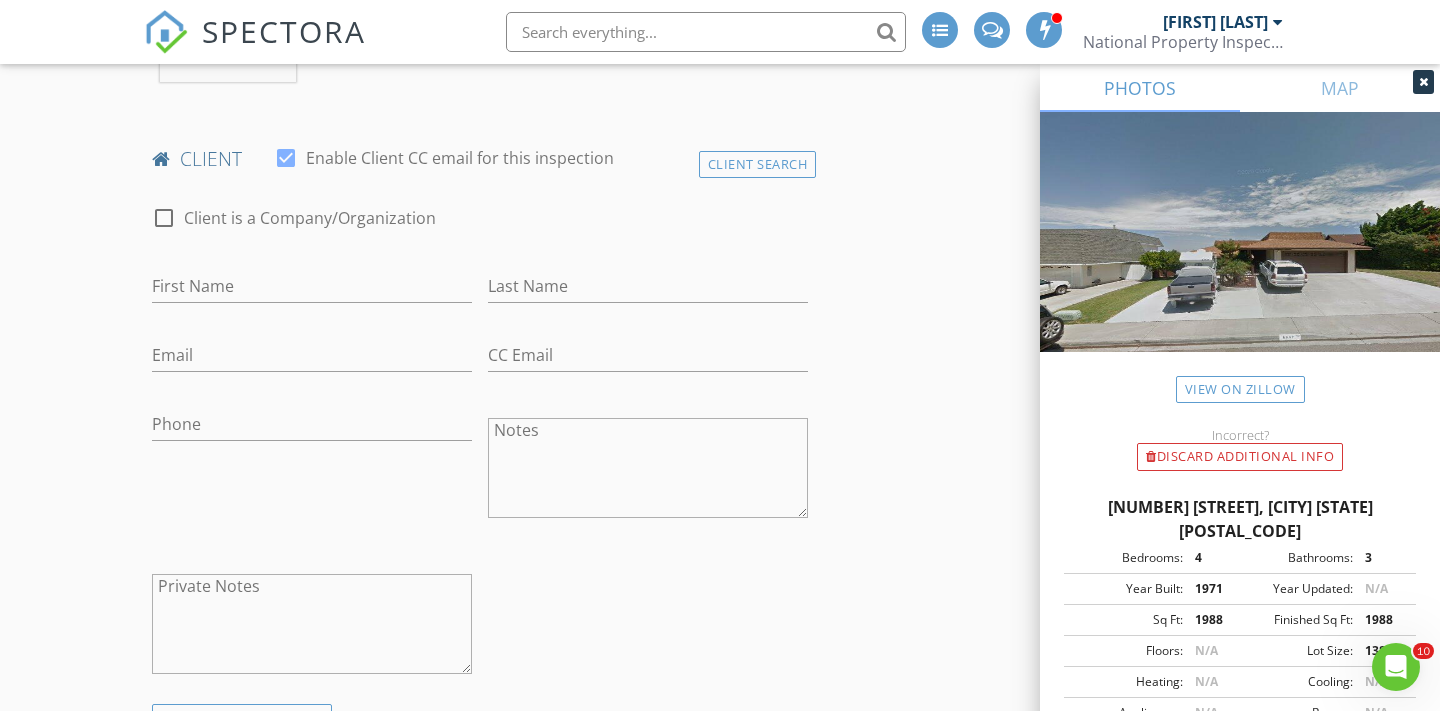 click at bounding box center [1423, 82] 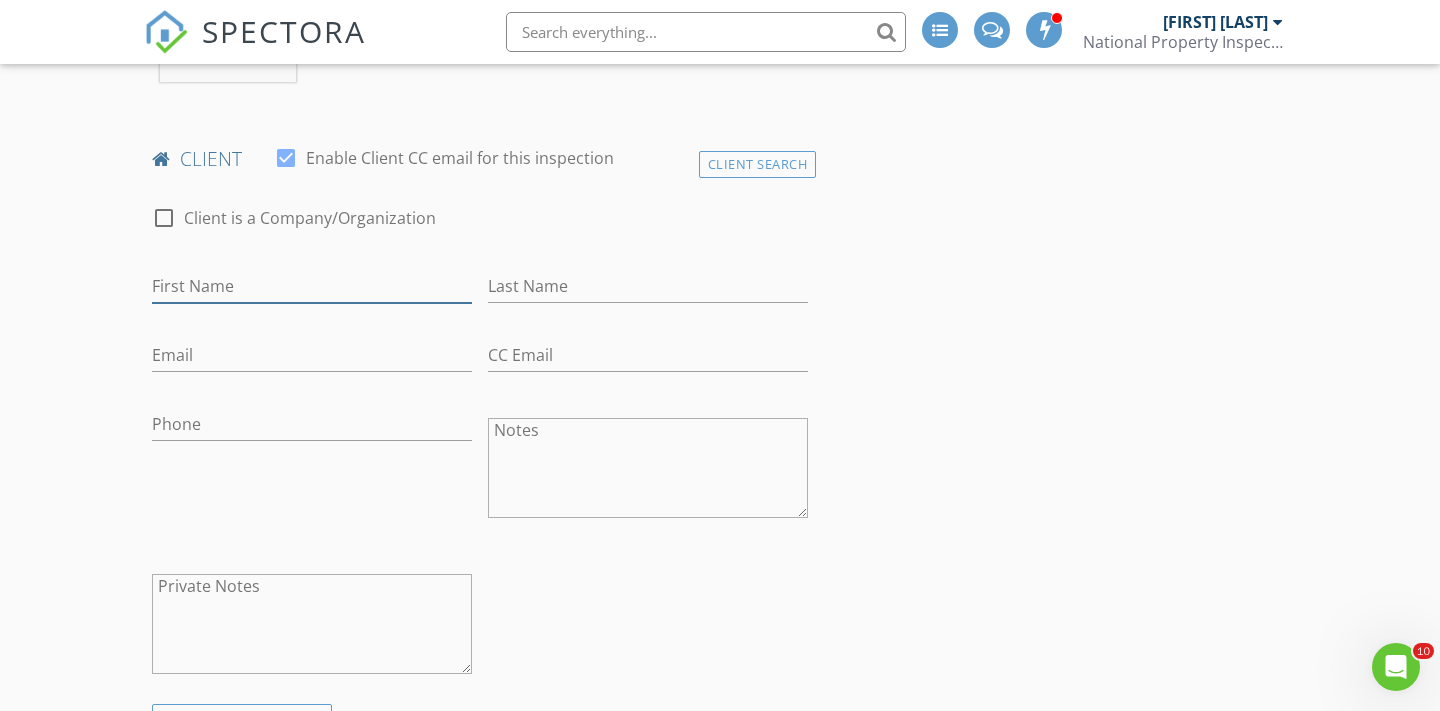 click on "First Name" at bounding box center (312, 286) 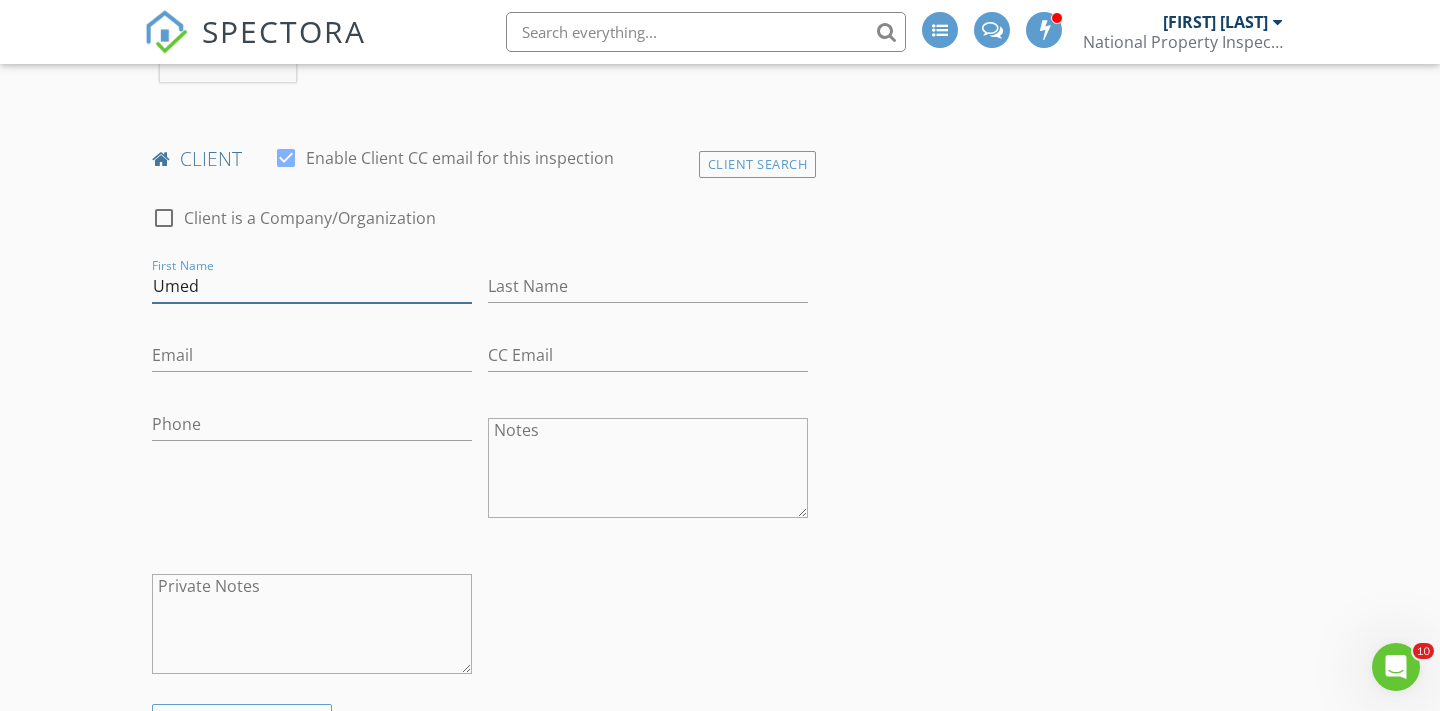 type on "Umed" 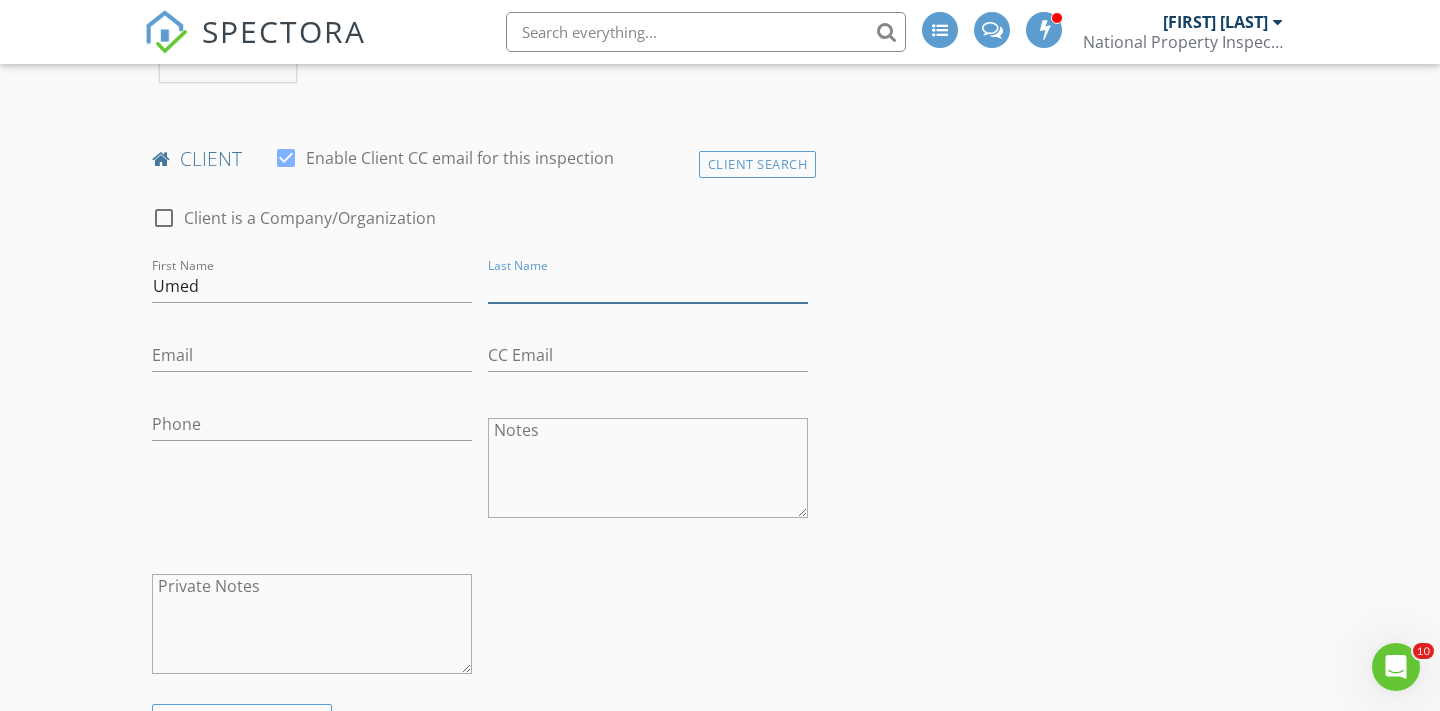 click on "Last Name" at bounding box center [648, 286] 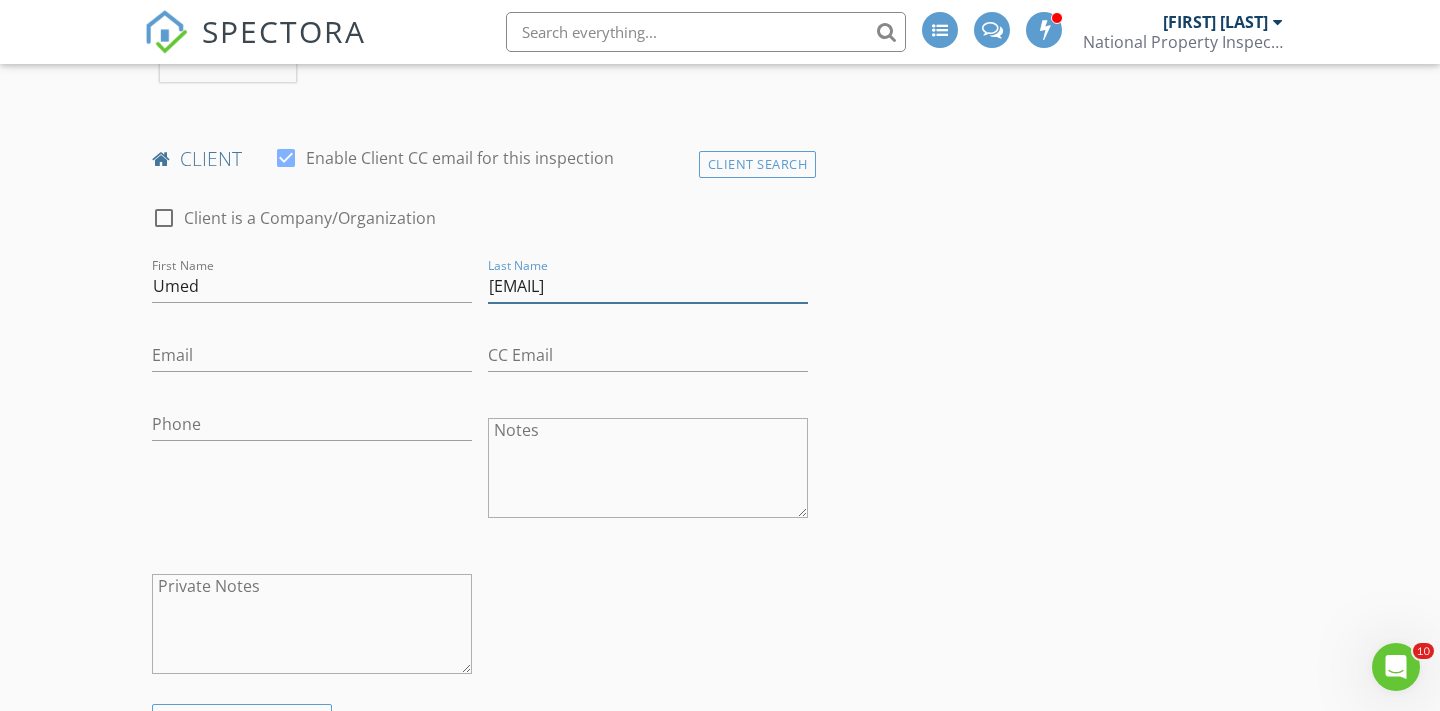 type on "Zokirov@hotmail.com" 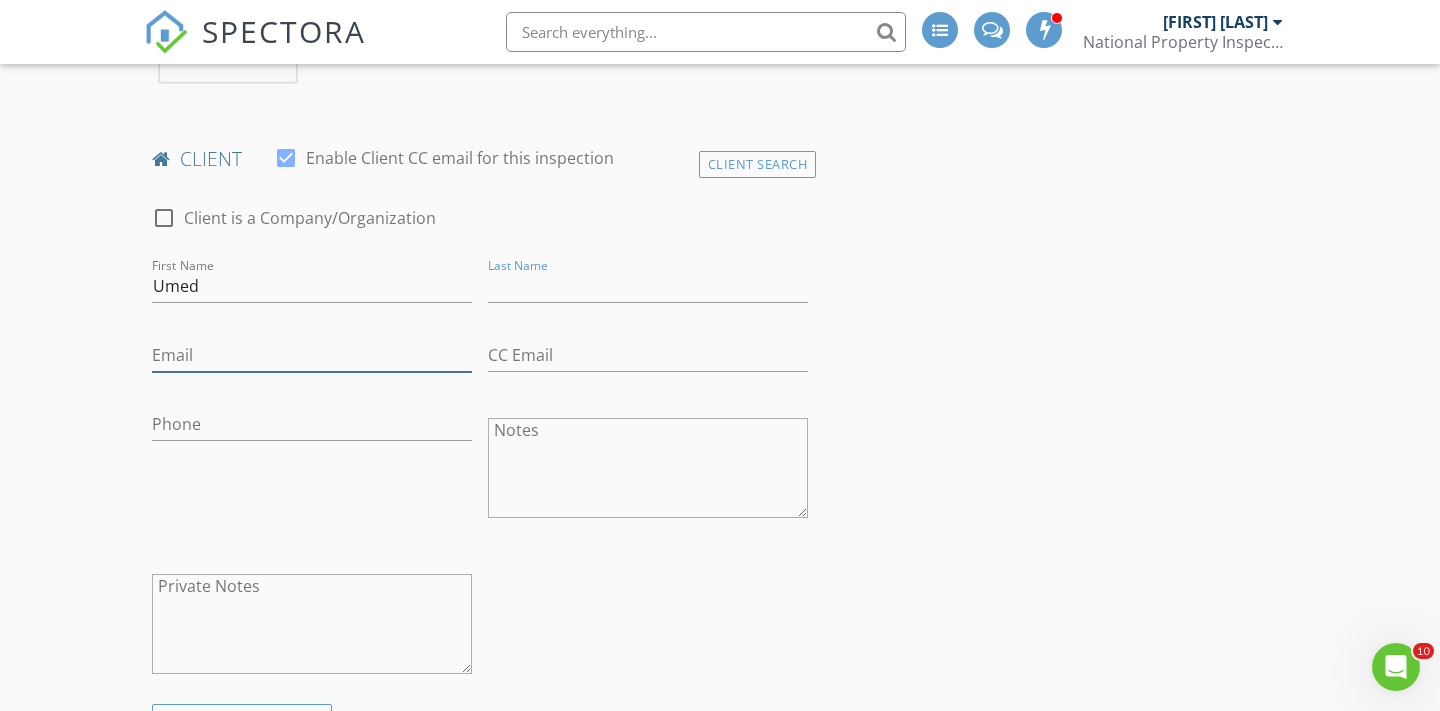 click on "Email" at bounding box center (312, 355) 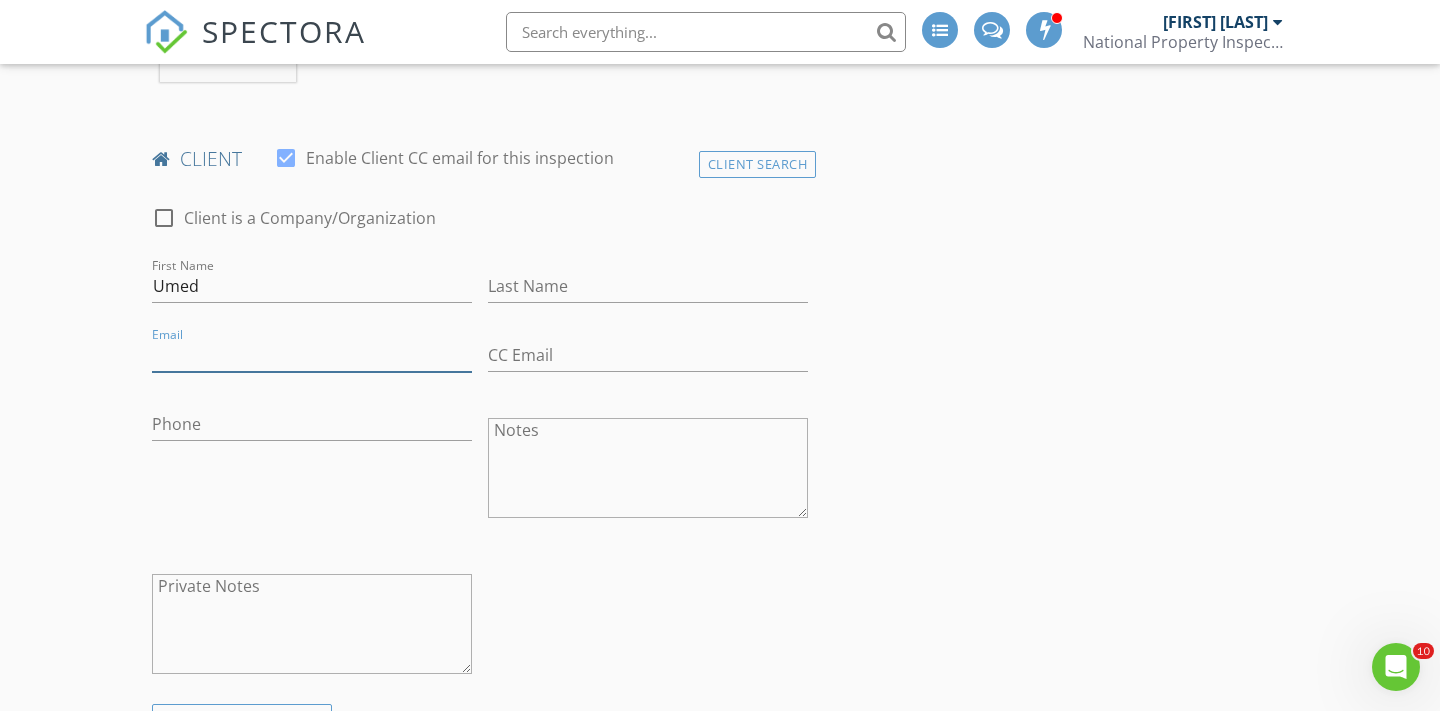 click on "Email" at bounding box center (312, 355) 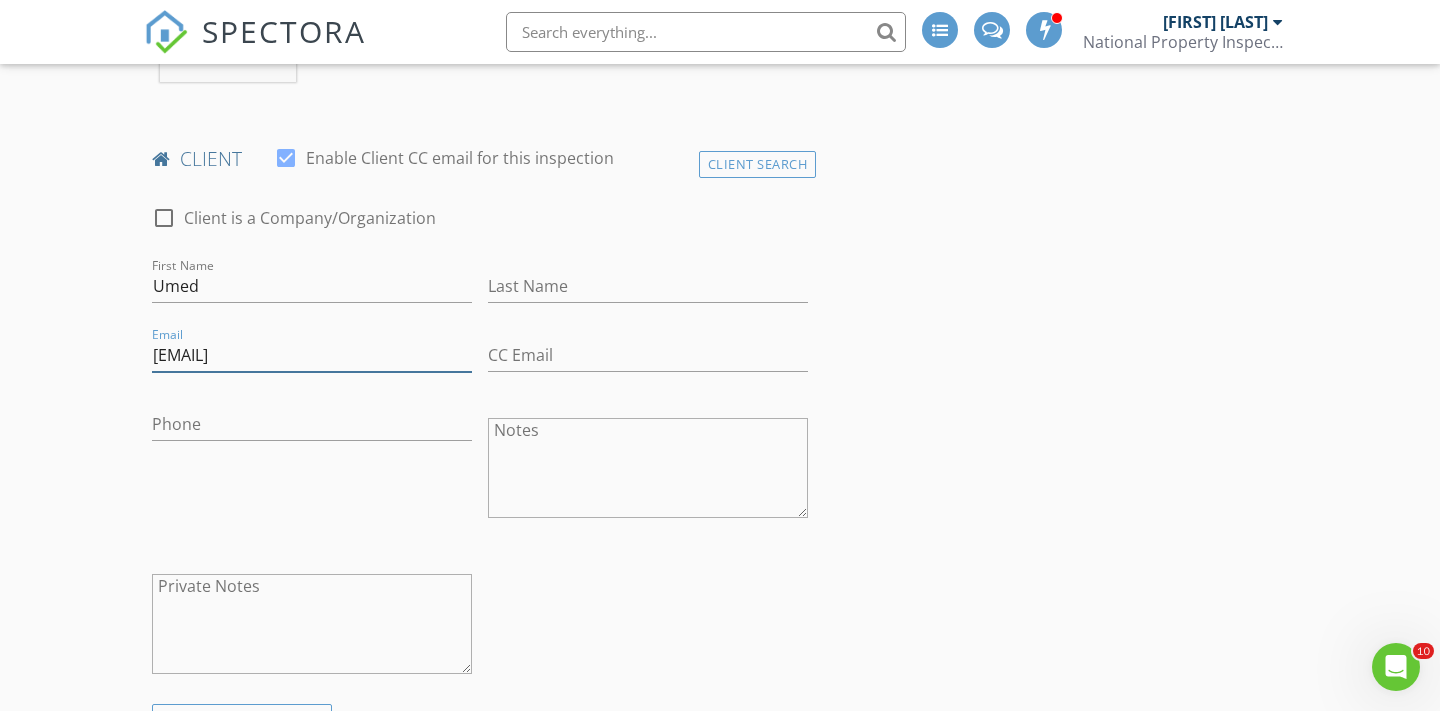 type on "Zokirov@hotmail.com" 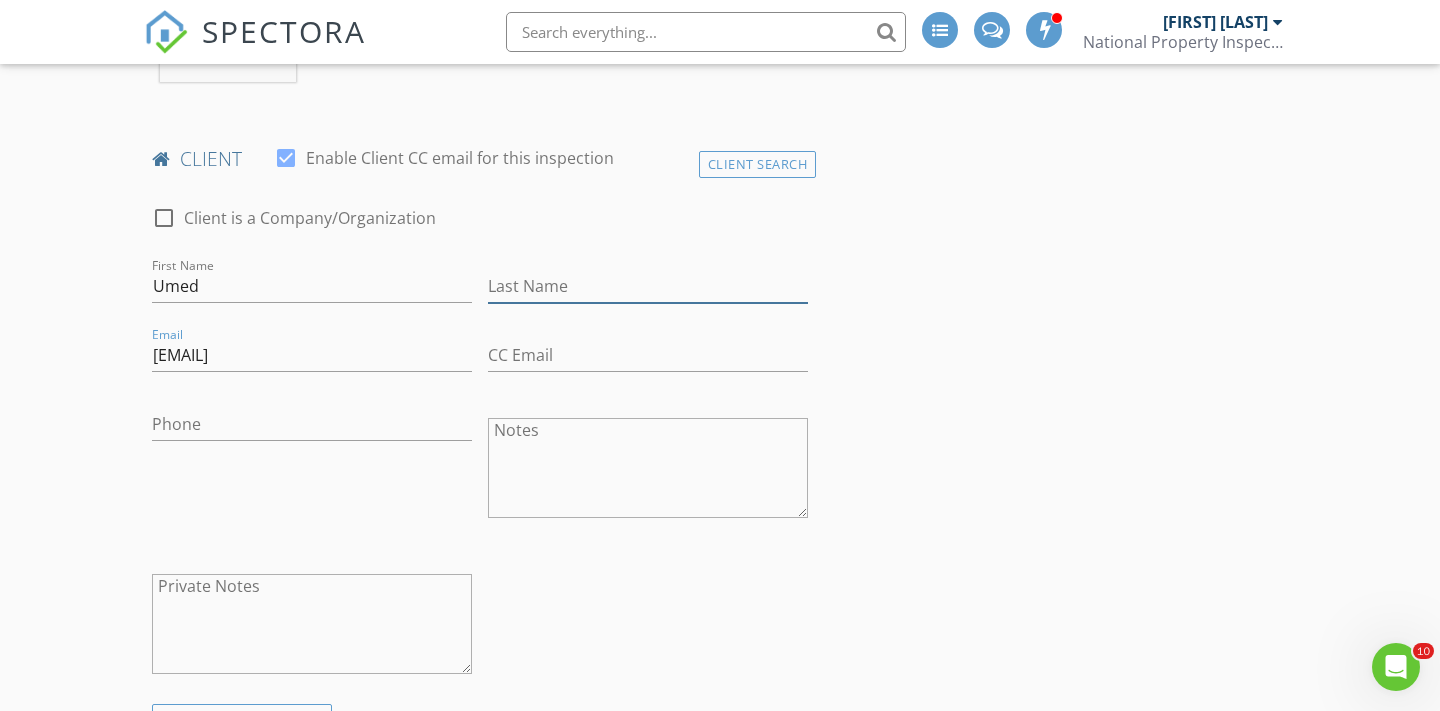 click on "Last Name" at bounding box center (648, 286) 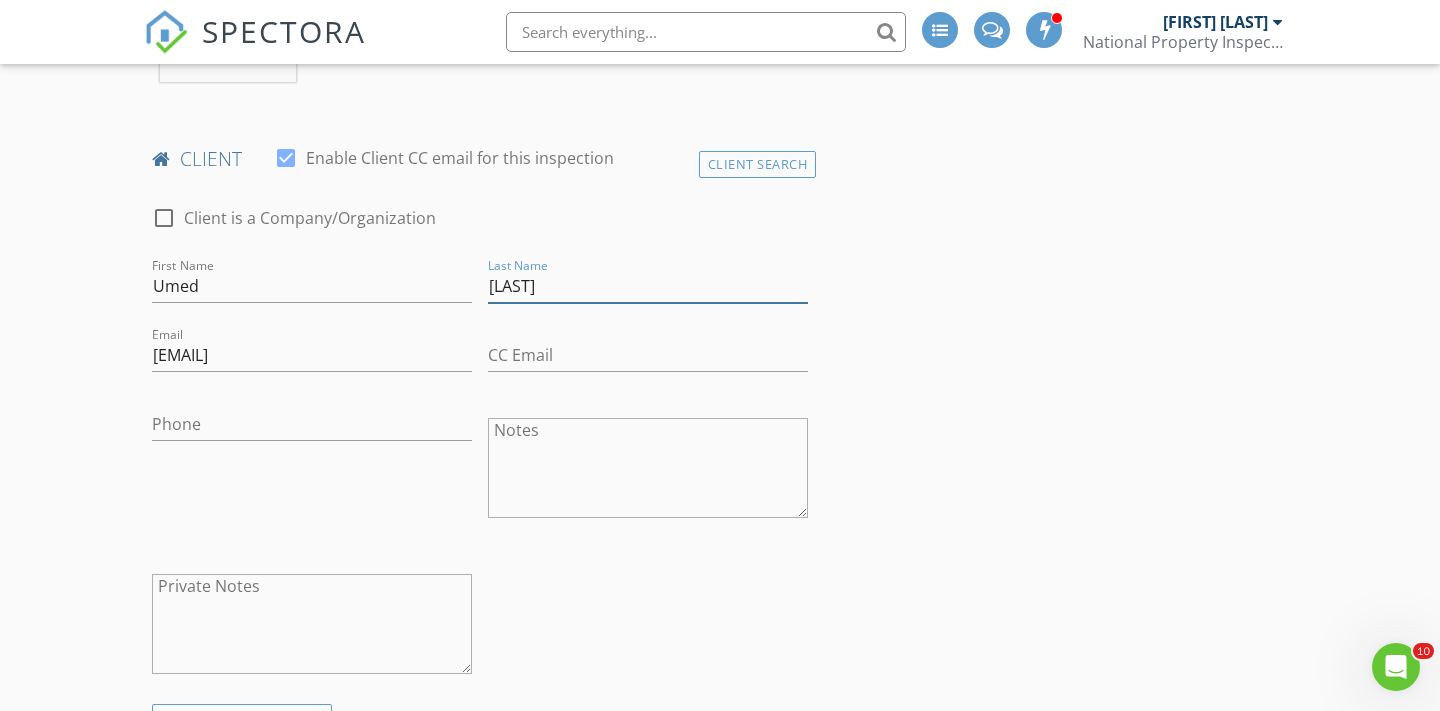 type on "Zokirov" 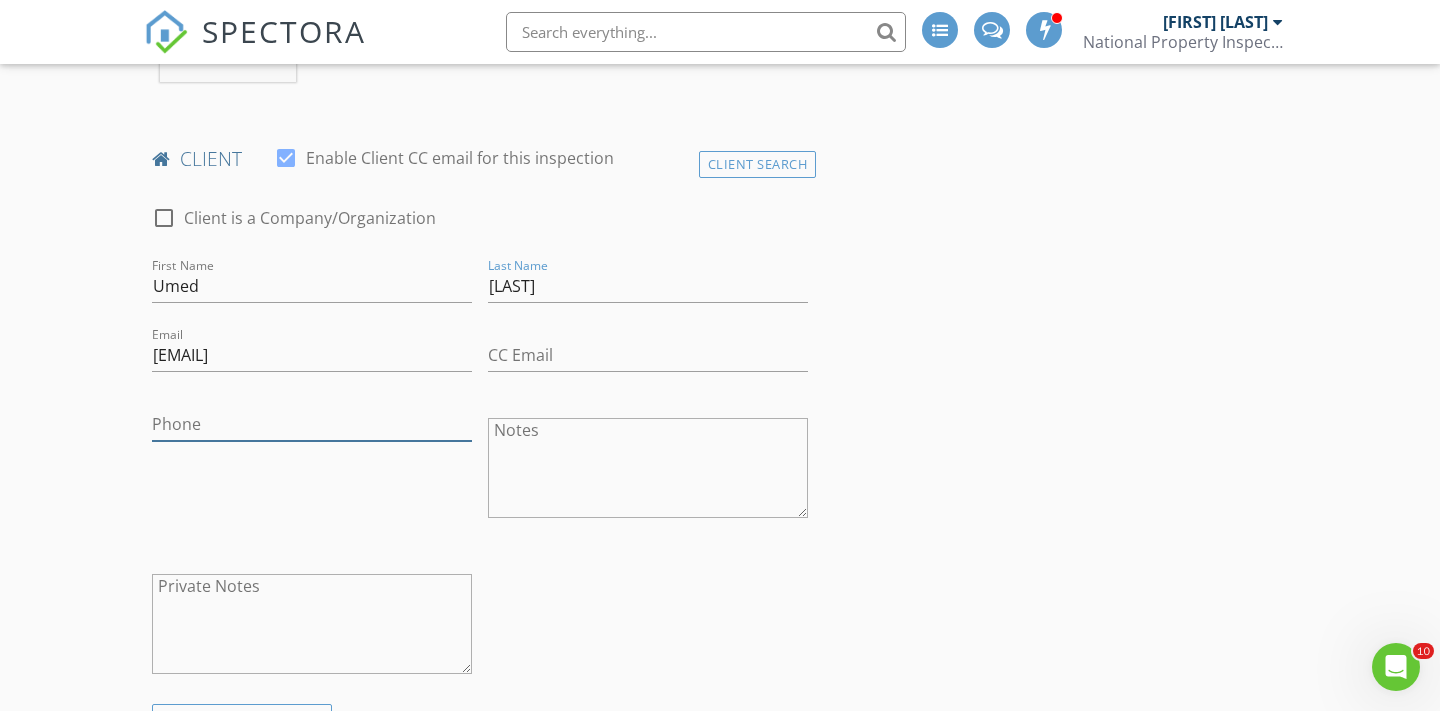 click on "Phone" at bounding box center [312, 424] 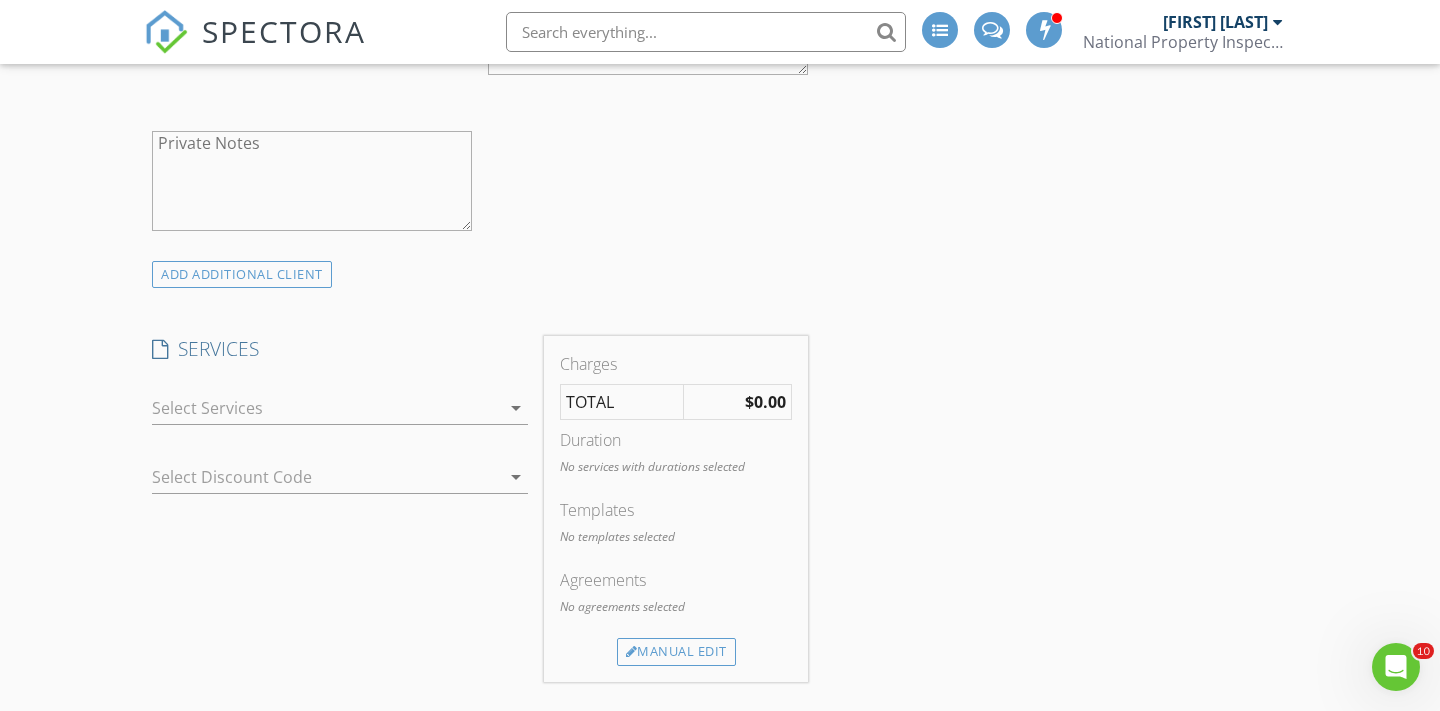 scroll, scrollTop: 1381, scrollLeft: 0, axis: vertical 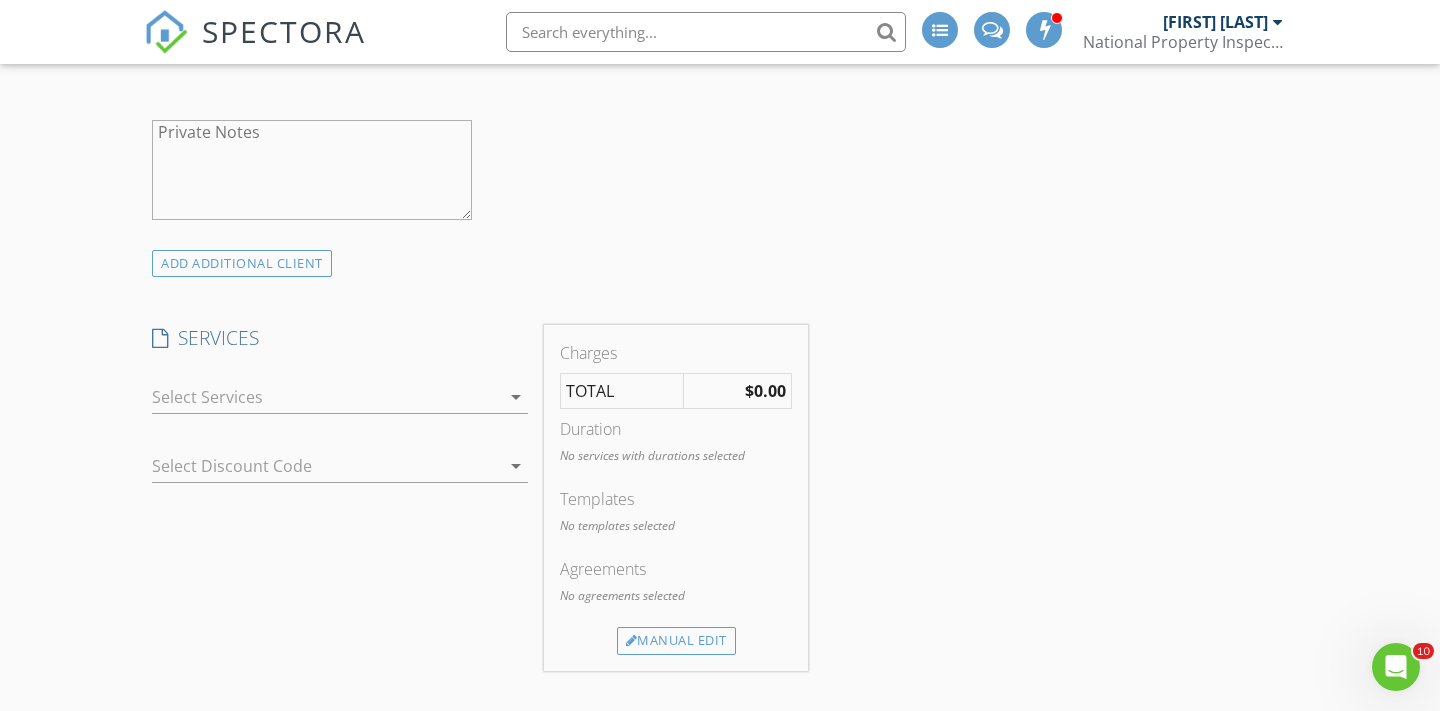 type on "619-849-0380" 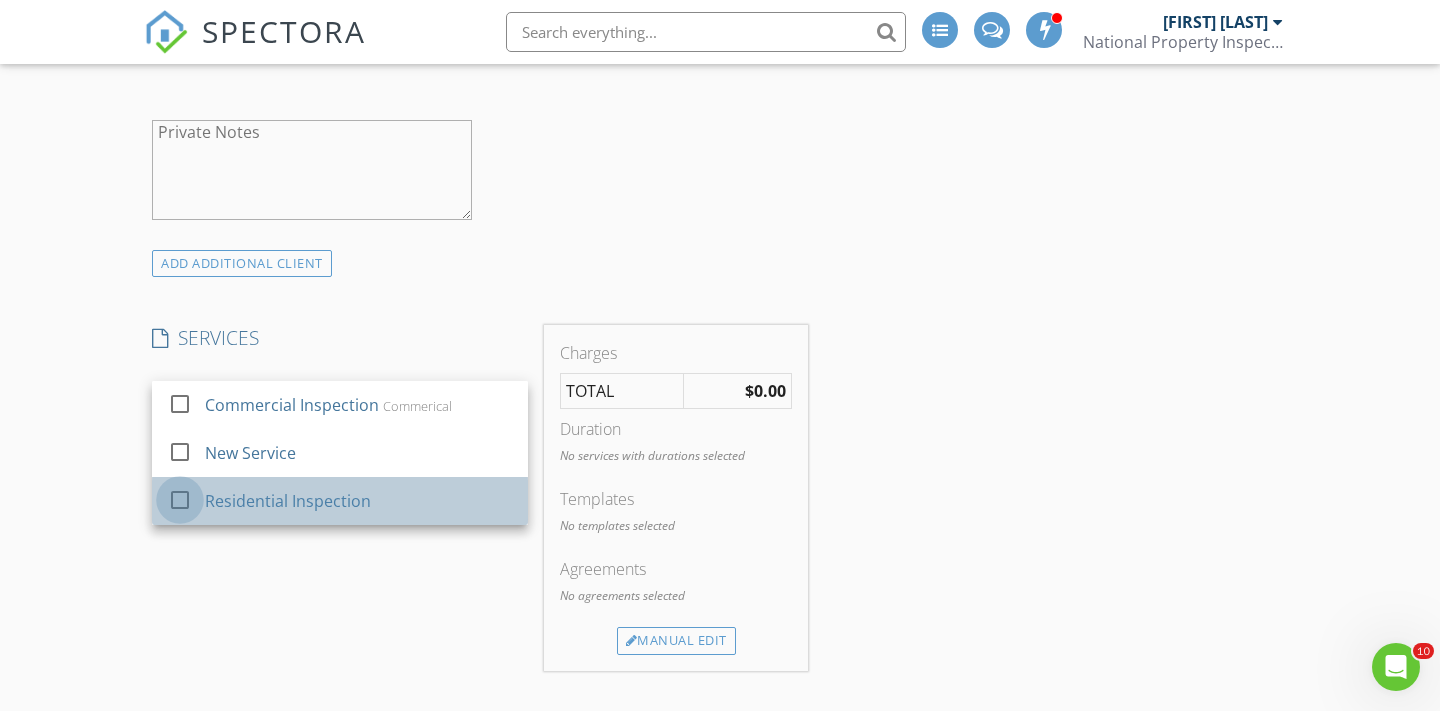 click at bounding box center [180, 500] 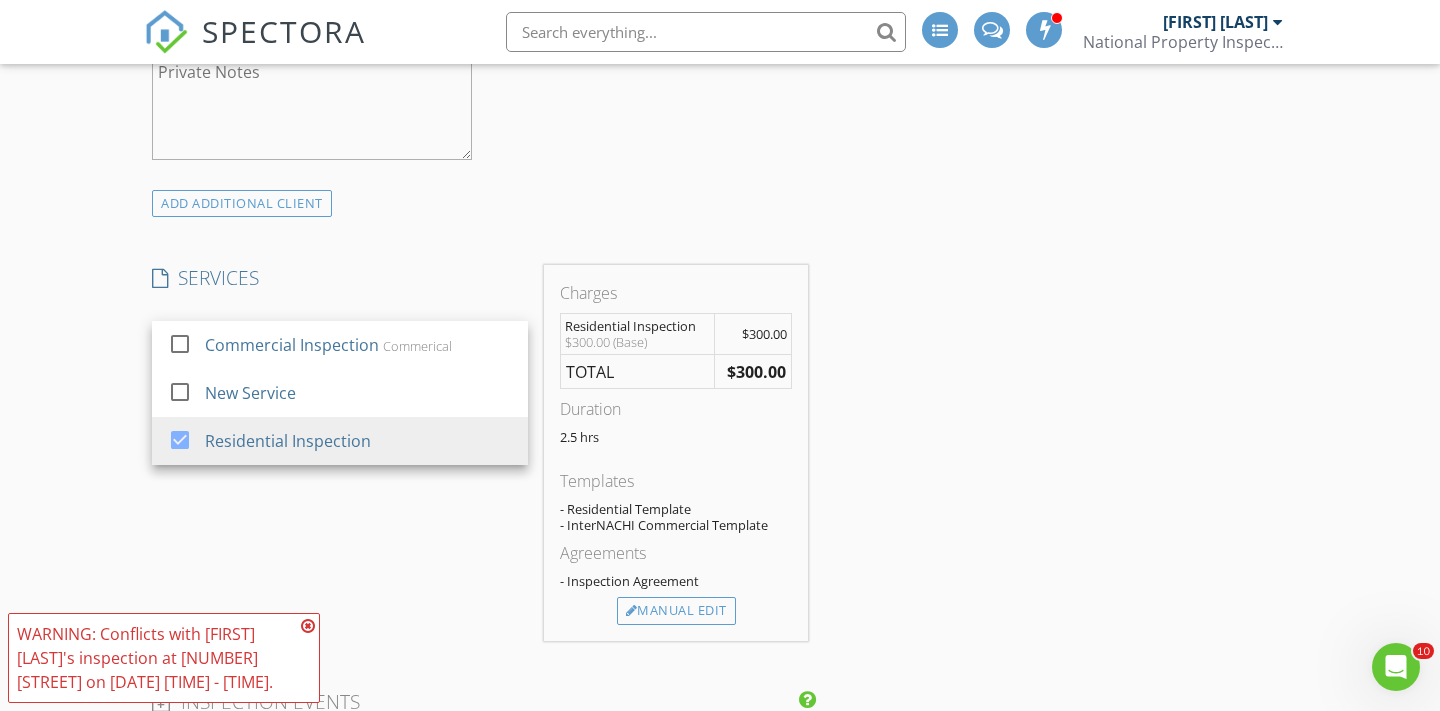 scroll, scrollTop: 1454, scrollLeft: 0, axis: vertical 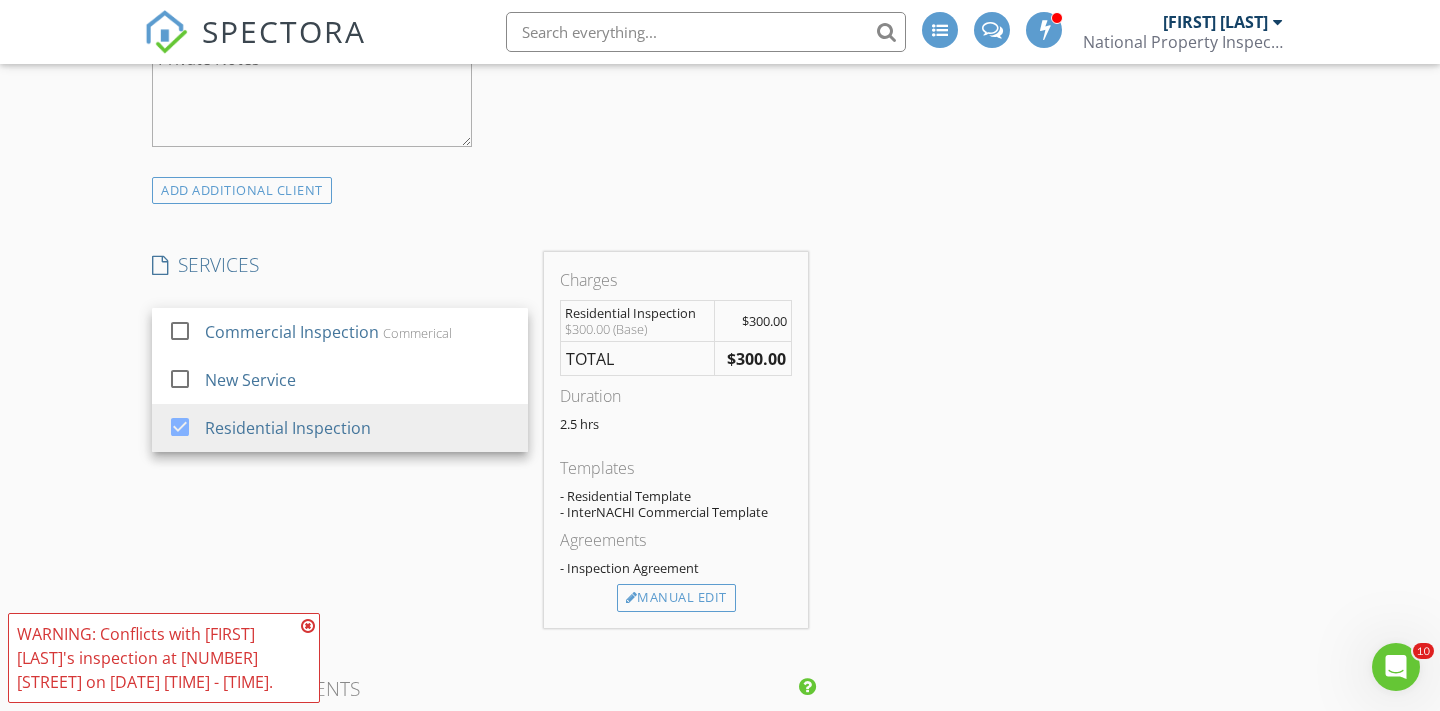 click at bounding box center [308, 626] 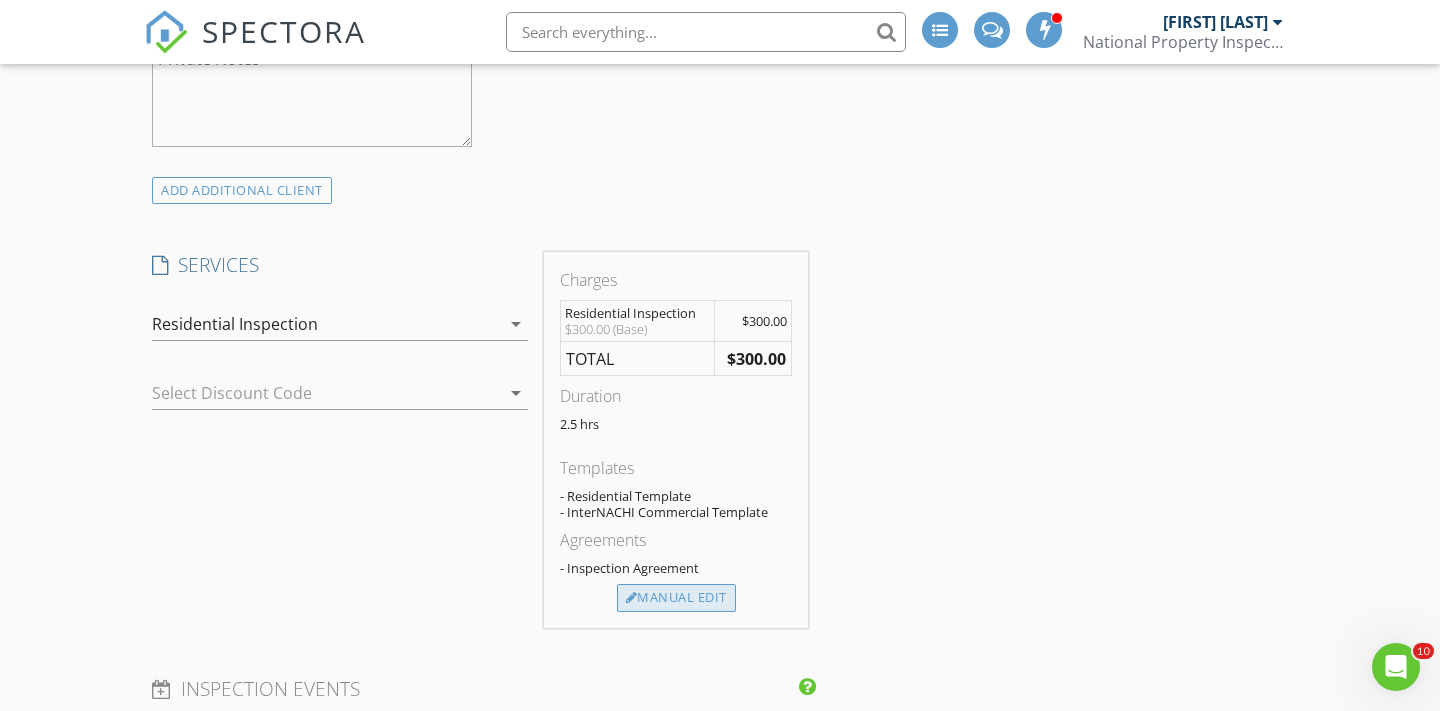 click on "Manual Edit" at bounding box center (676, 598) 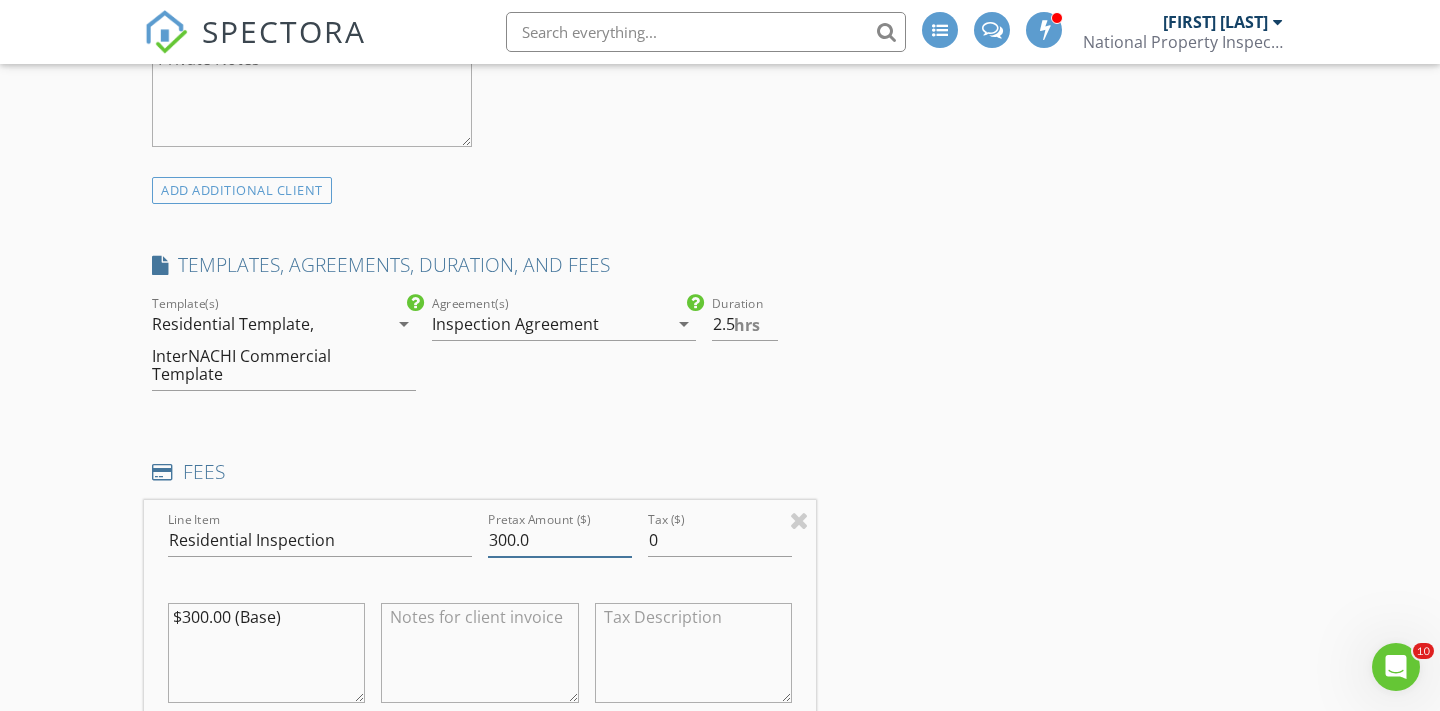 click on "300.0" at bounding box center [560, 540] 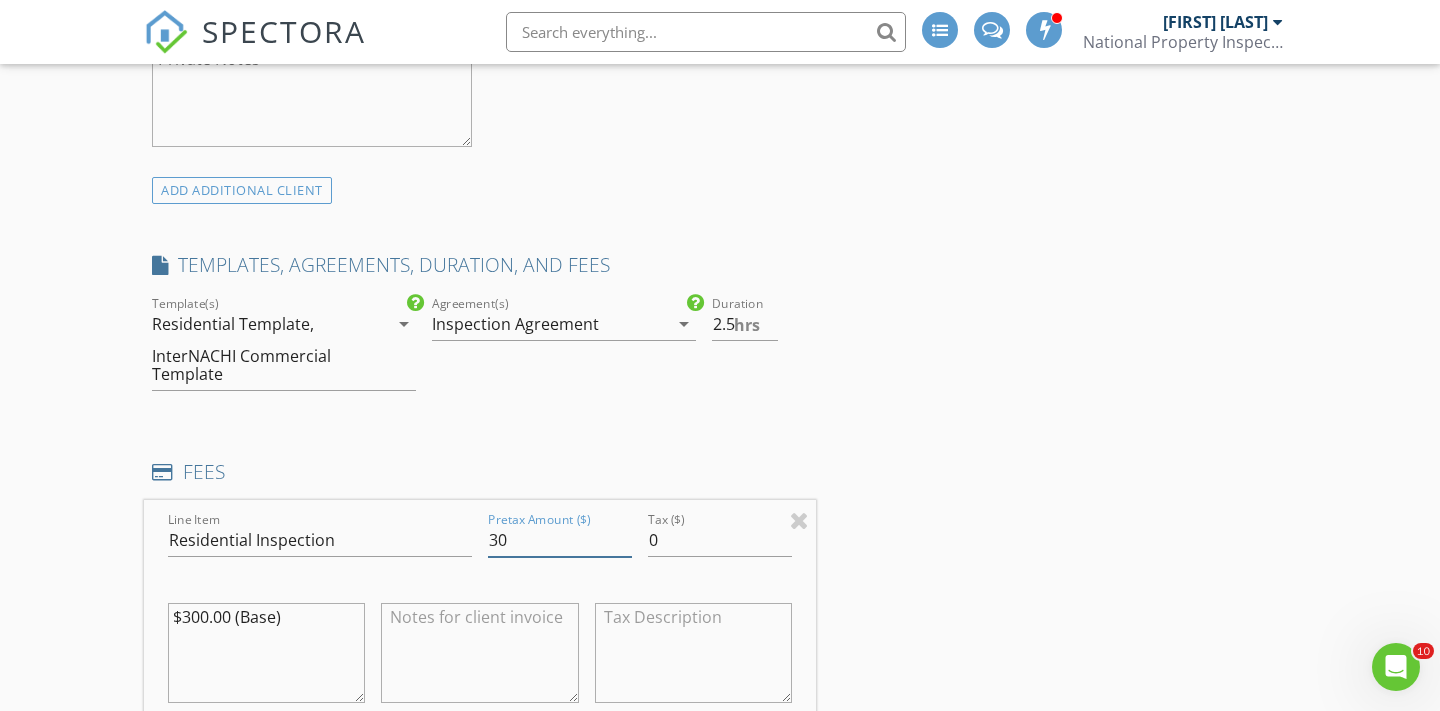type on "3" 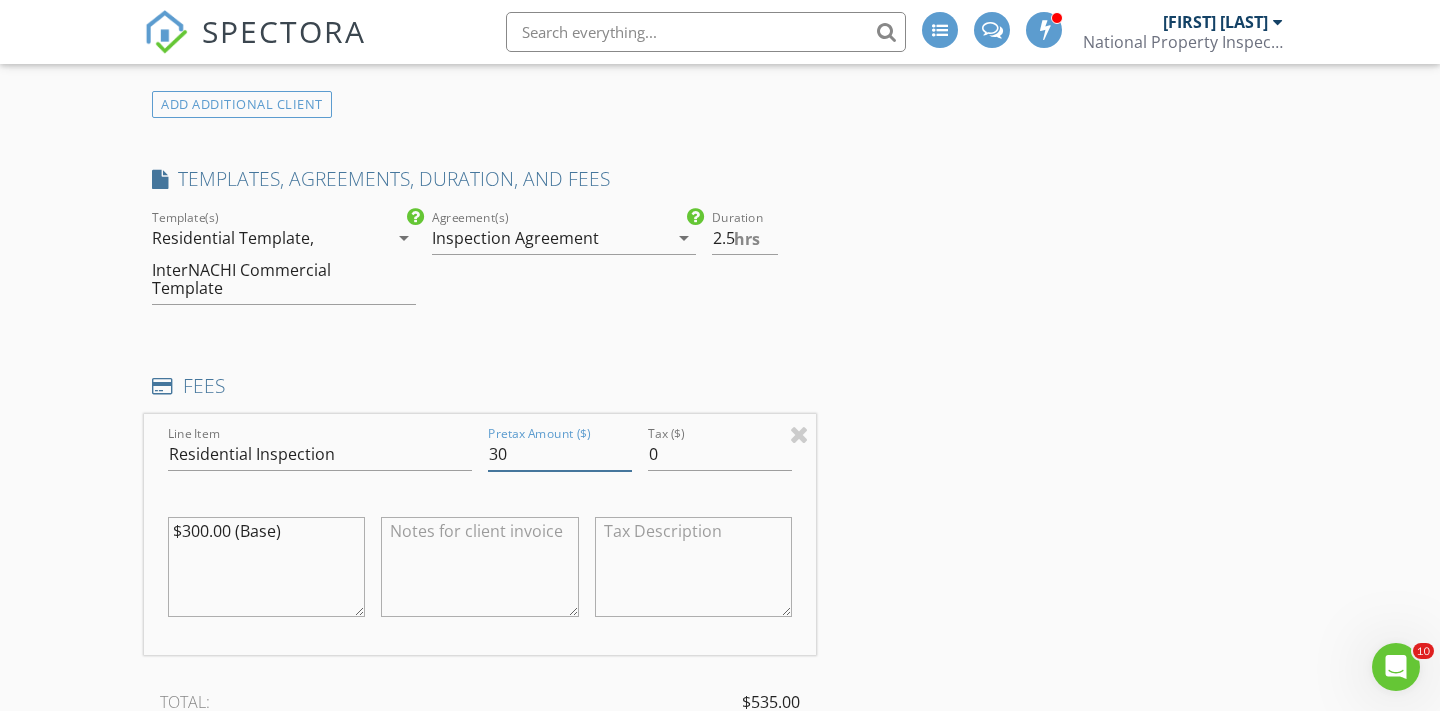 scroll, scrollTop: 1542, scrollLeft: 0, axis: vertical 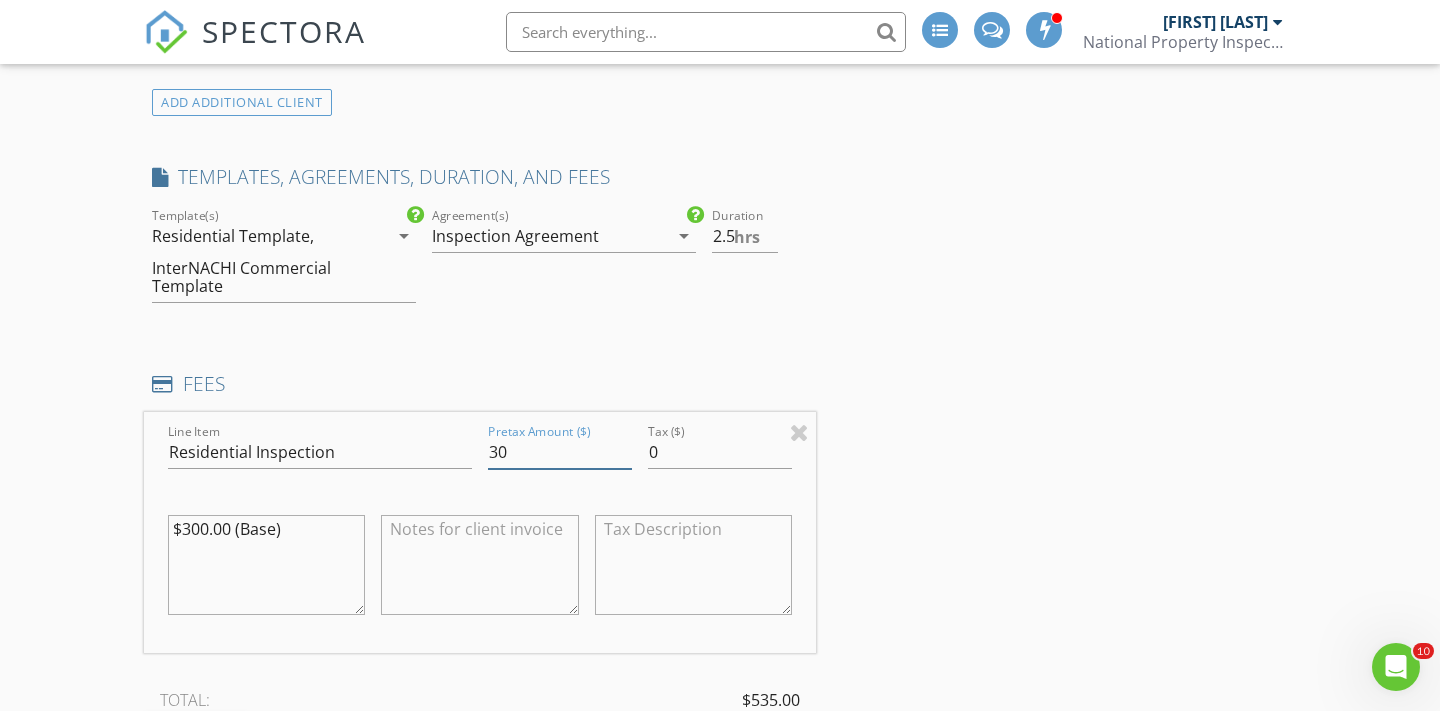 type on "535" 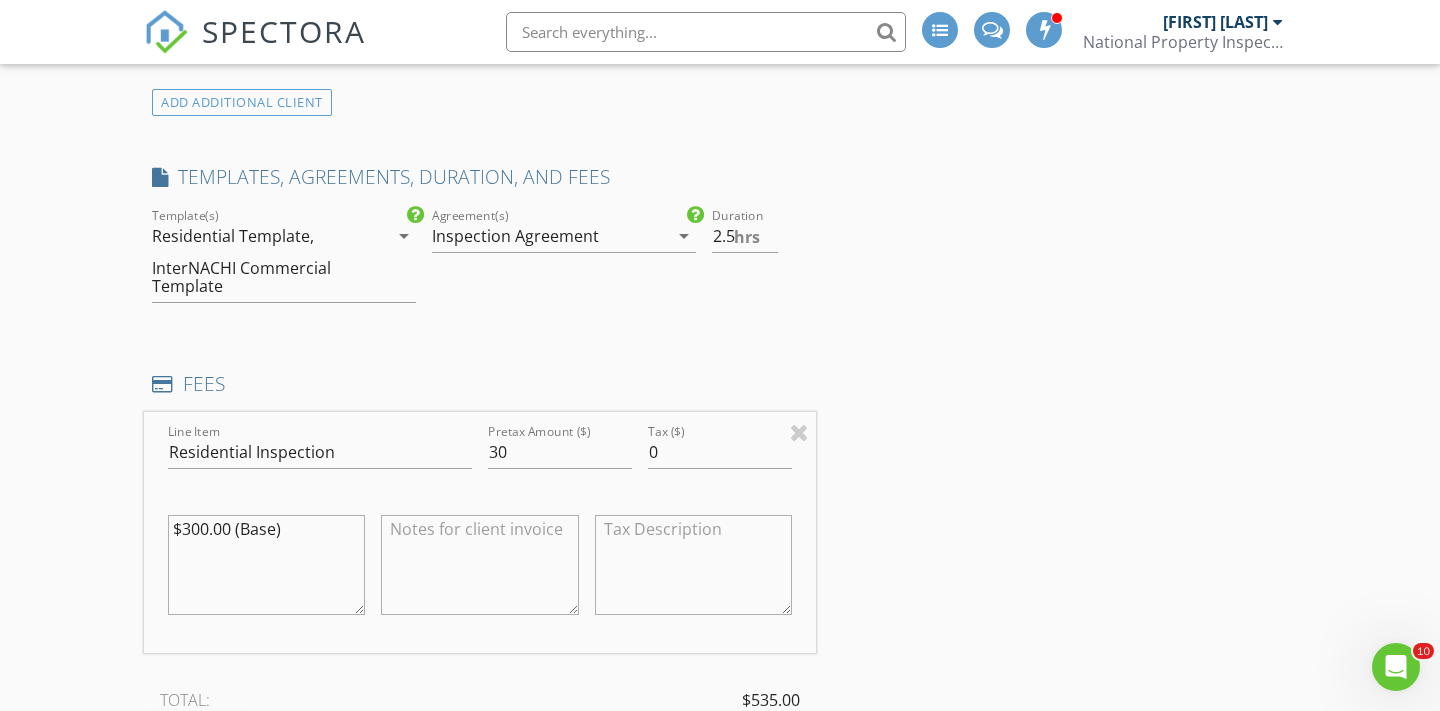 click on "$300.00 (Base)" at bounding box center [266, 565] 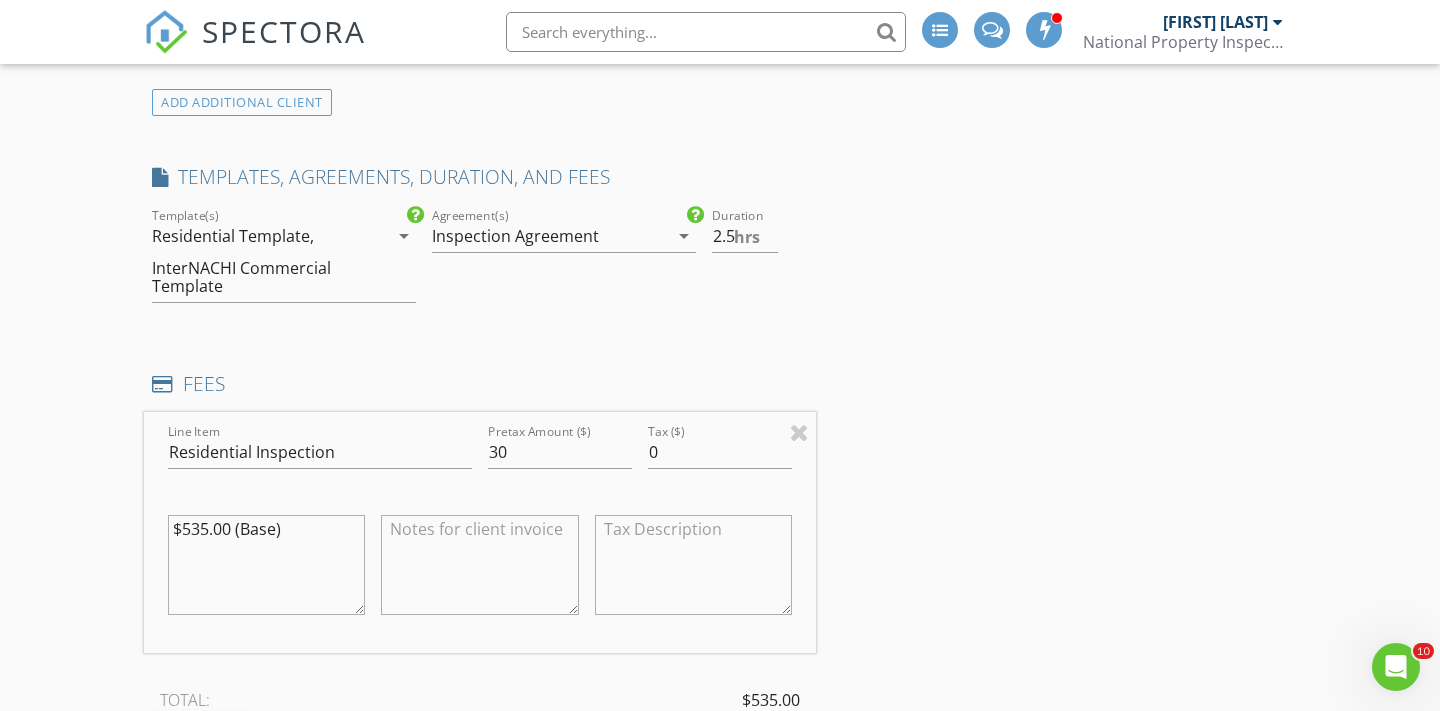 type on "$535.00 (Base)" 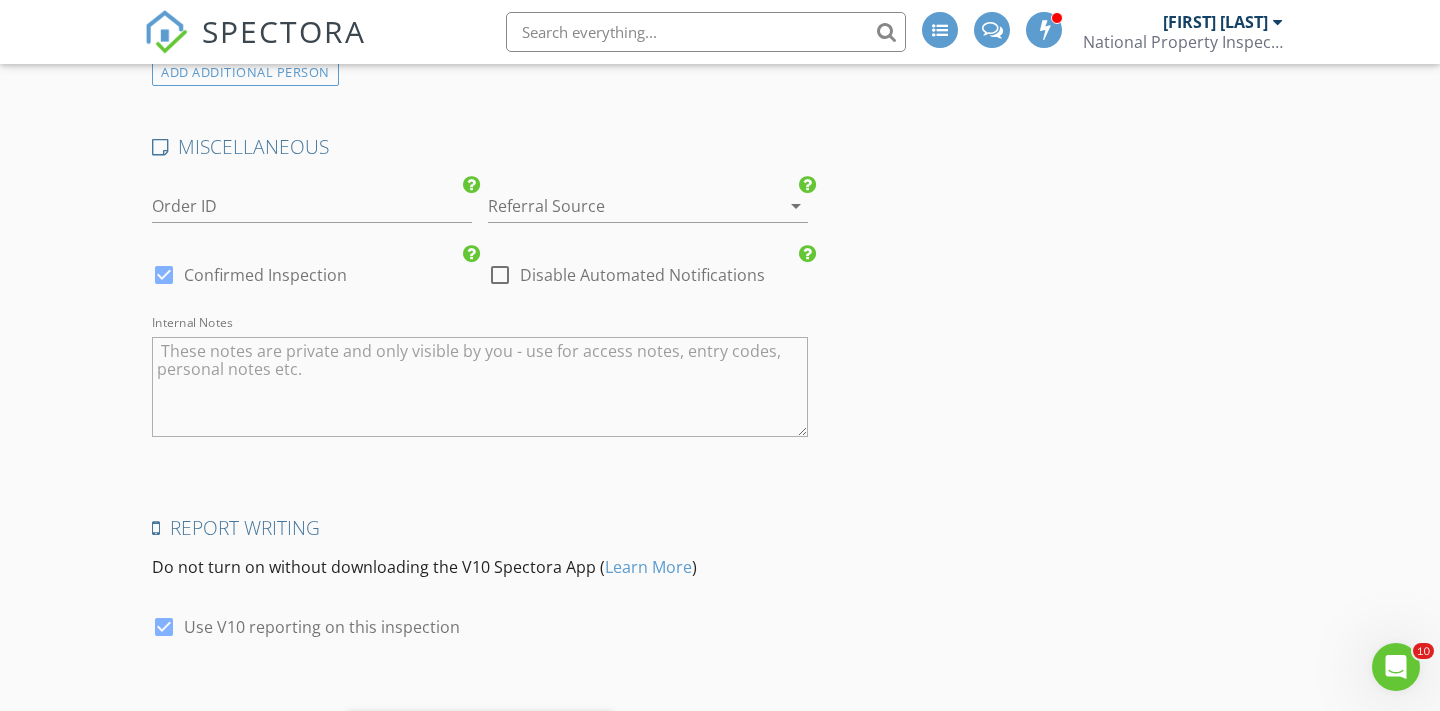 scroll, scrollTop: 3307, scrollLeft: 0, axis: vertical 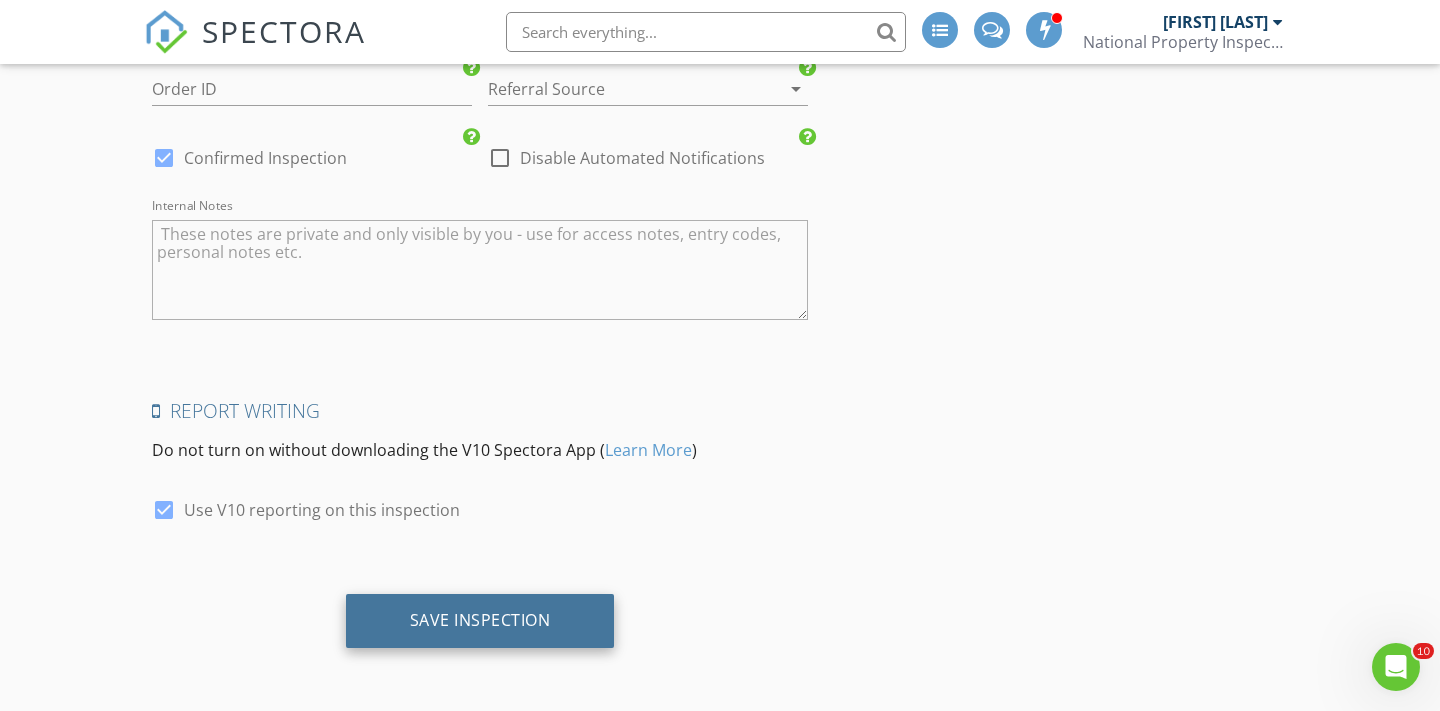 click on "Save Inspection" at bounding box center [480, 620] 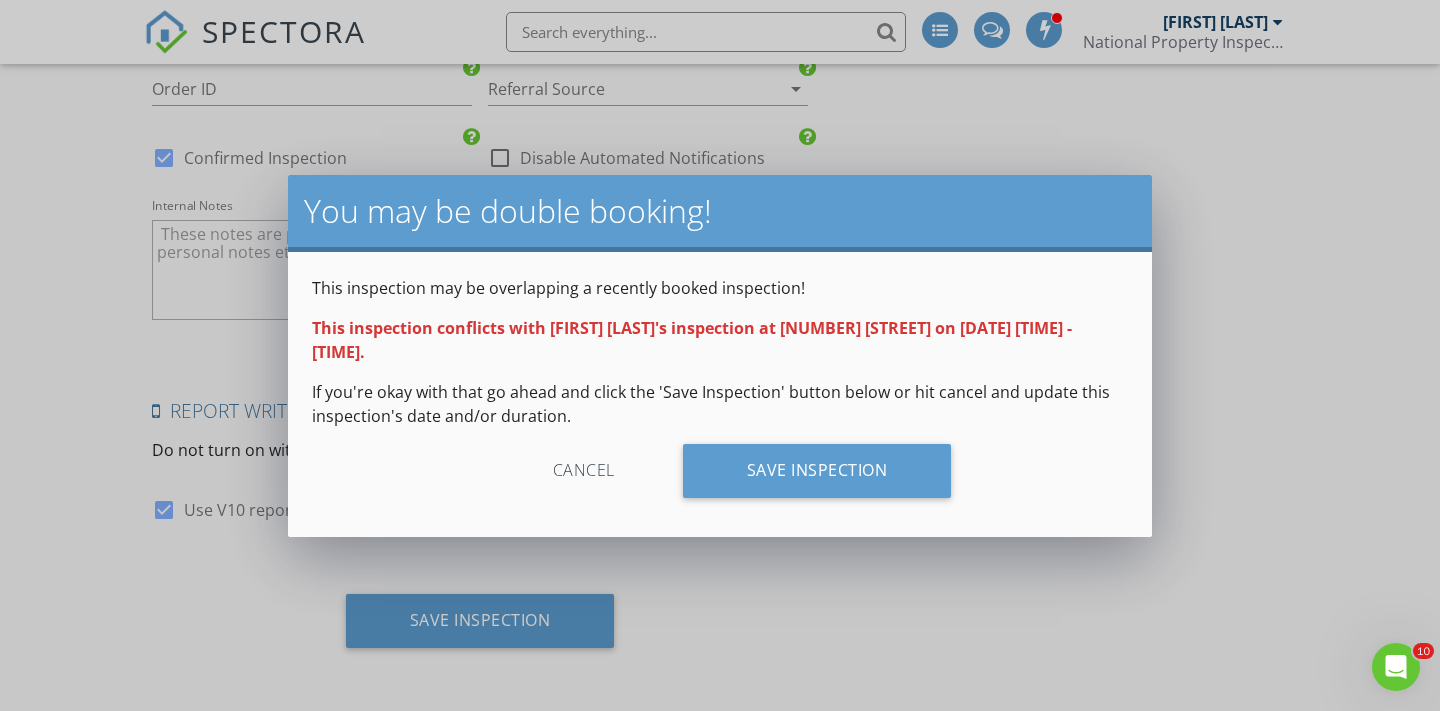click on "Cancel" at bounding box center (584, 471) 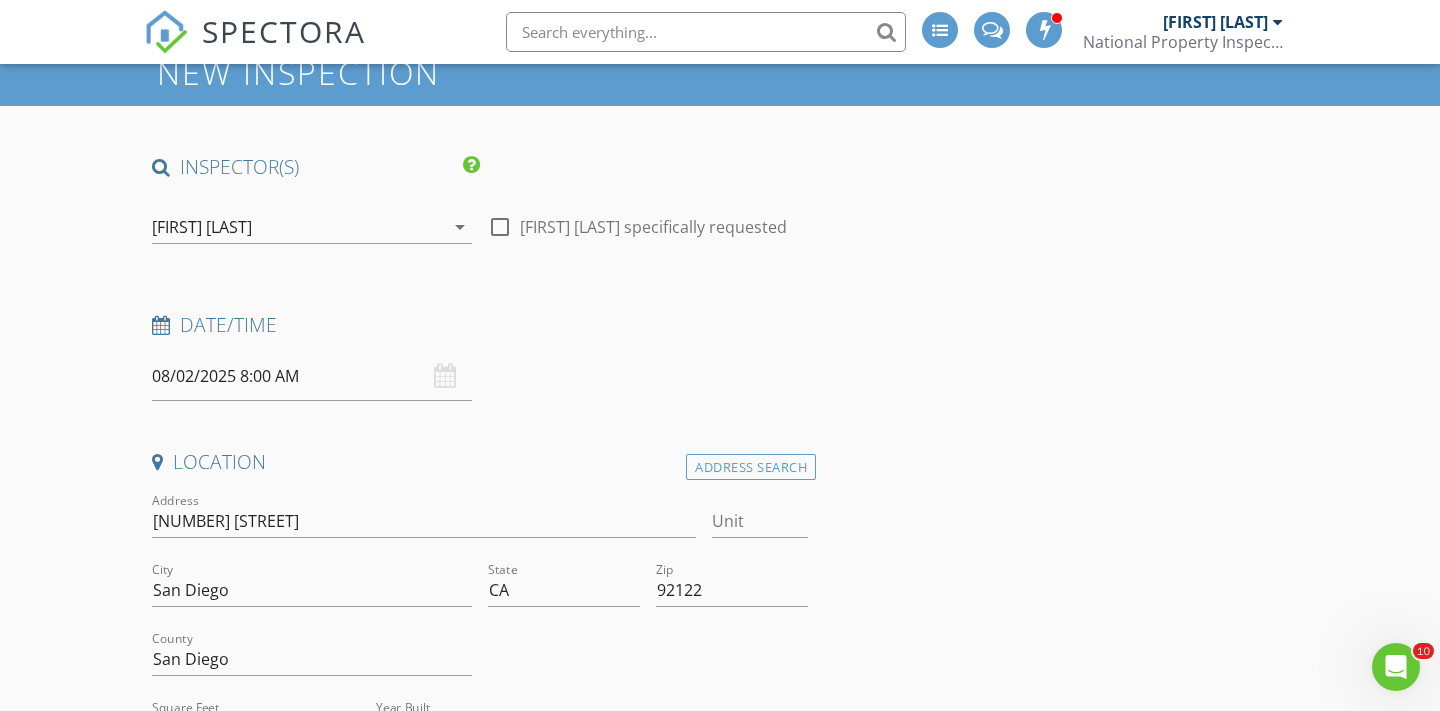 scroll, scrollTop: 0, scrollLeft: 0, axis: both 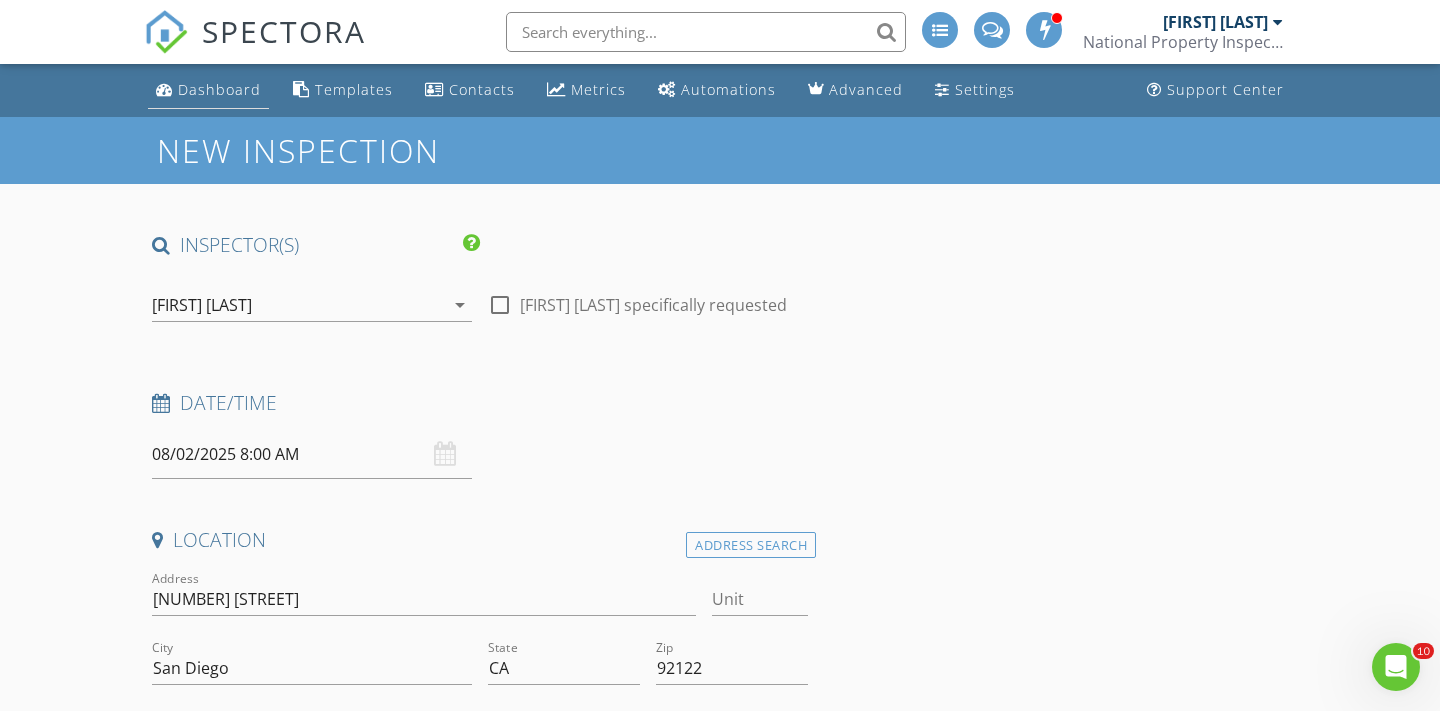 click on "Dashboard" at bounding box center (219, 89) 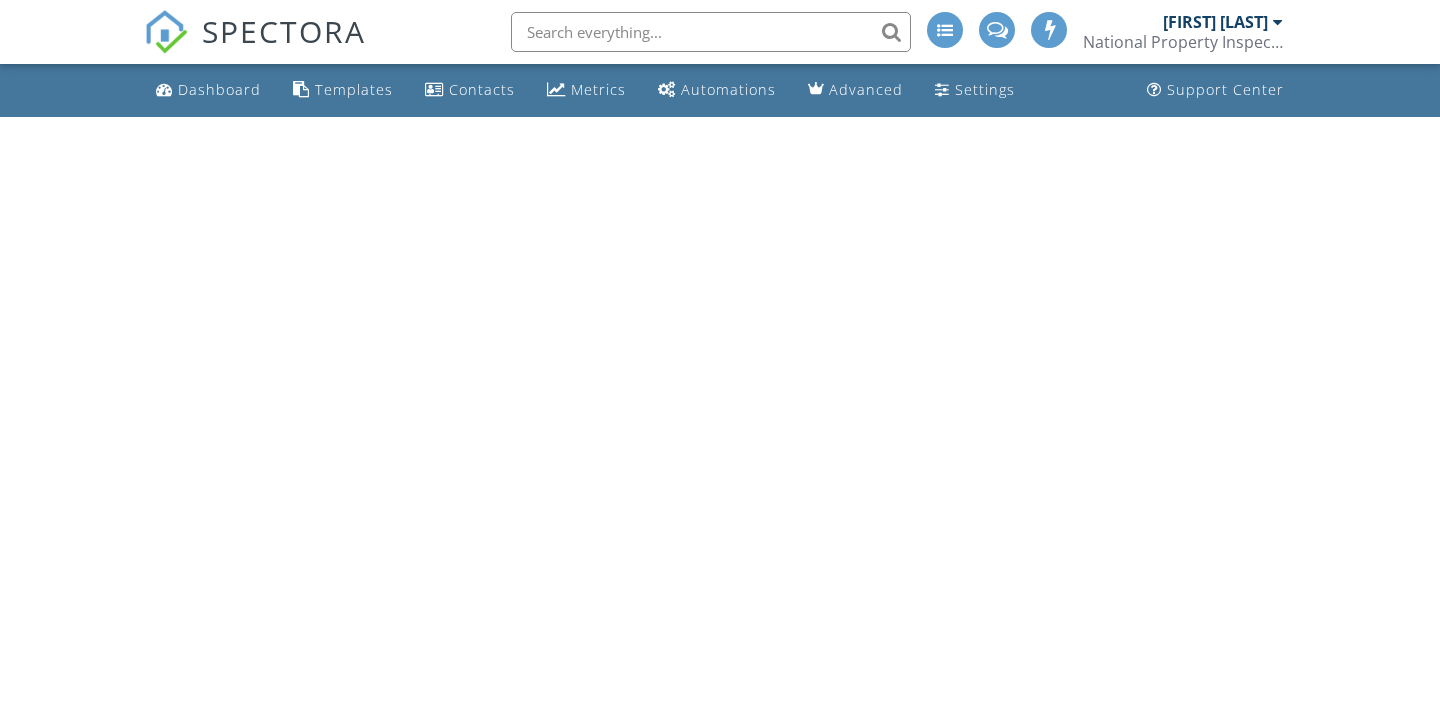 scroll, scrollTop: 0, scrollLeft: 0, axis: both 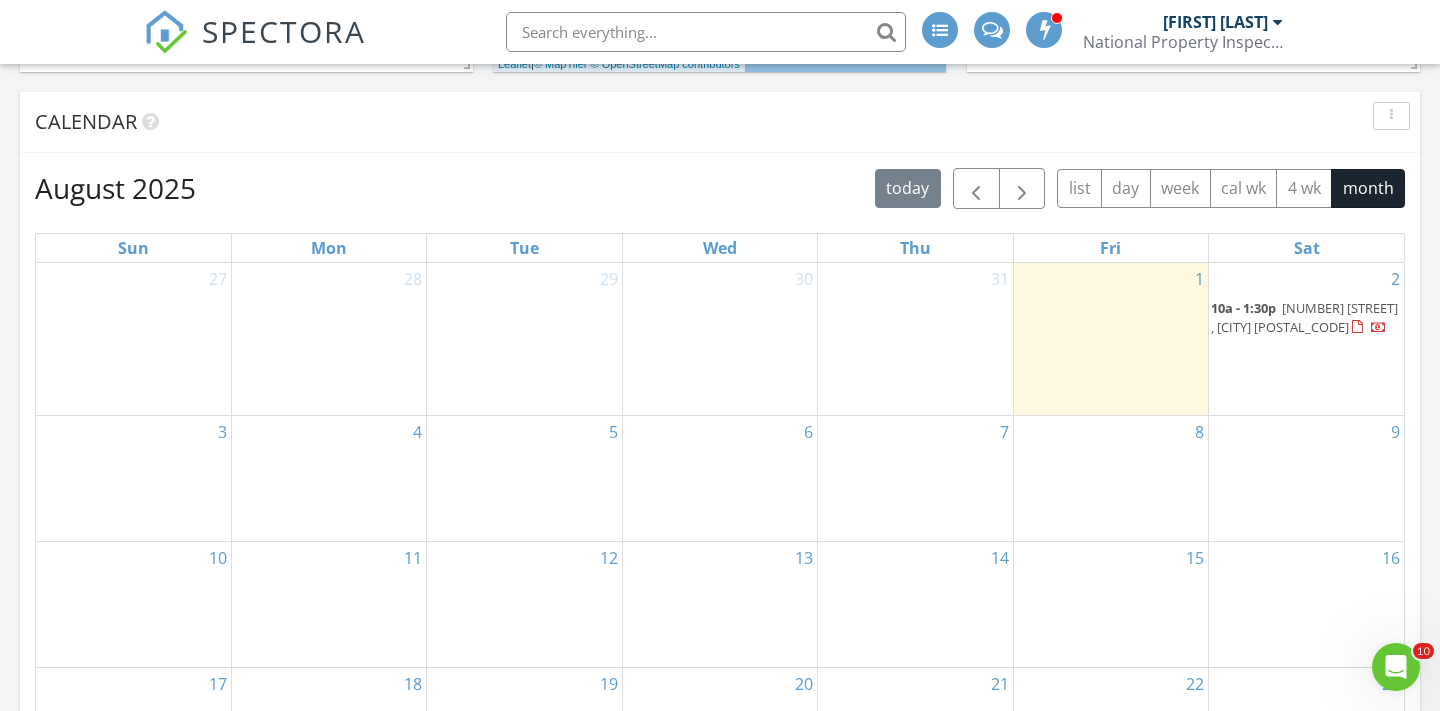 click on "6667 Edmonton Ave , San Diego 92122" at bounding box center [1304, 317] 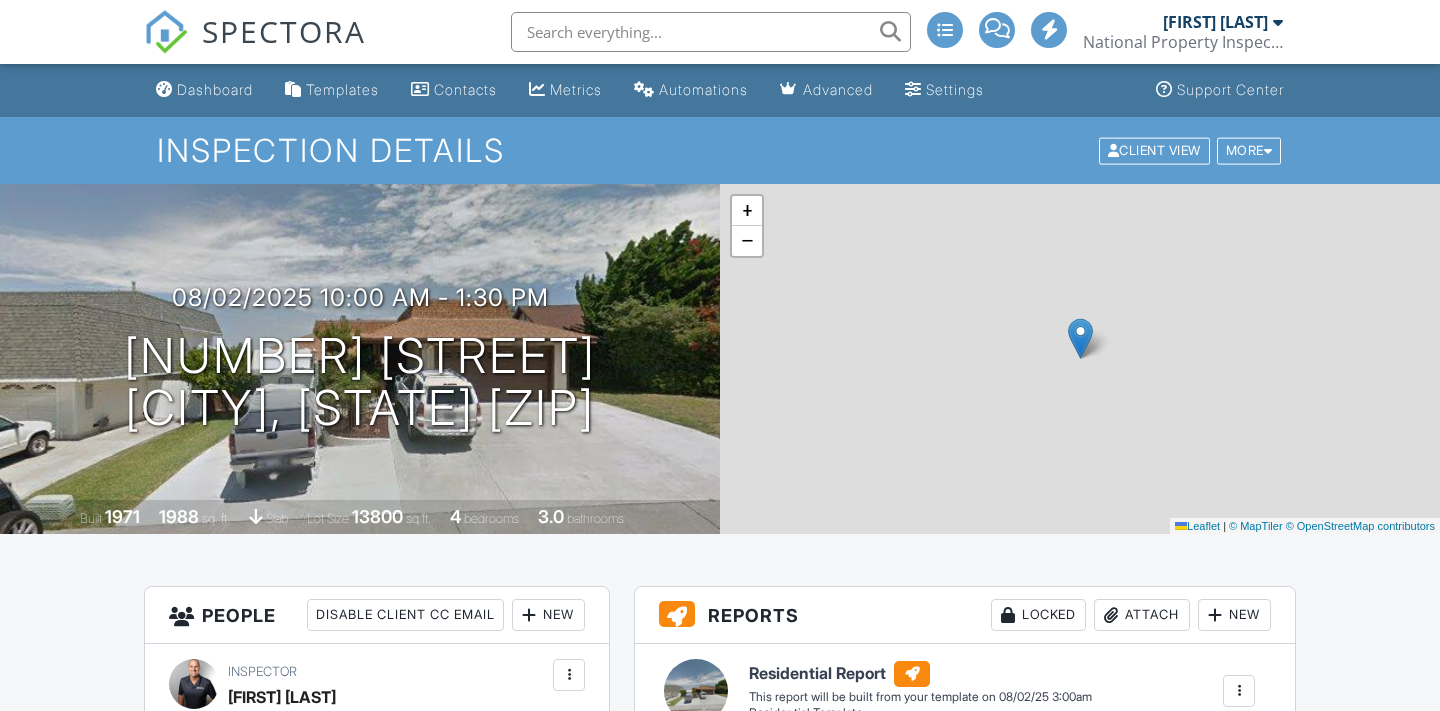 scroll, scrollTop: 334, scrollLeft: 0, axis: vertical 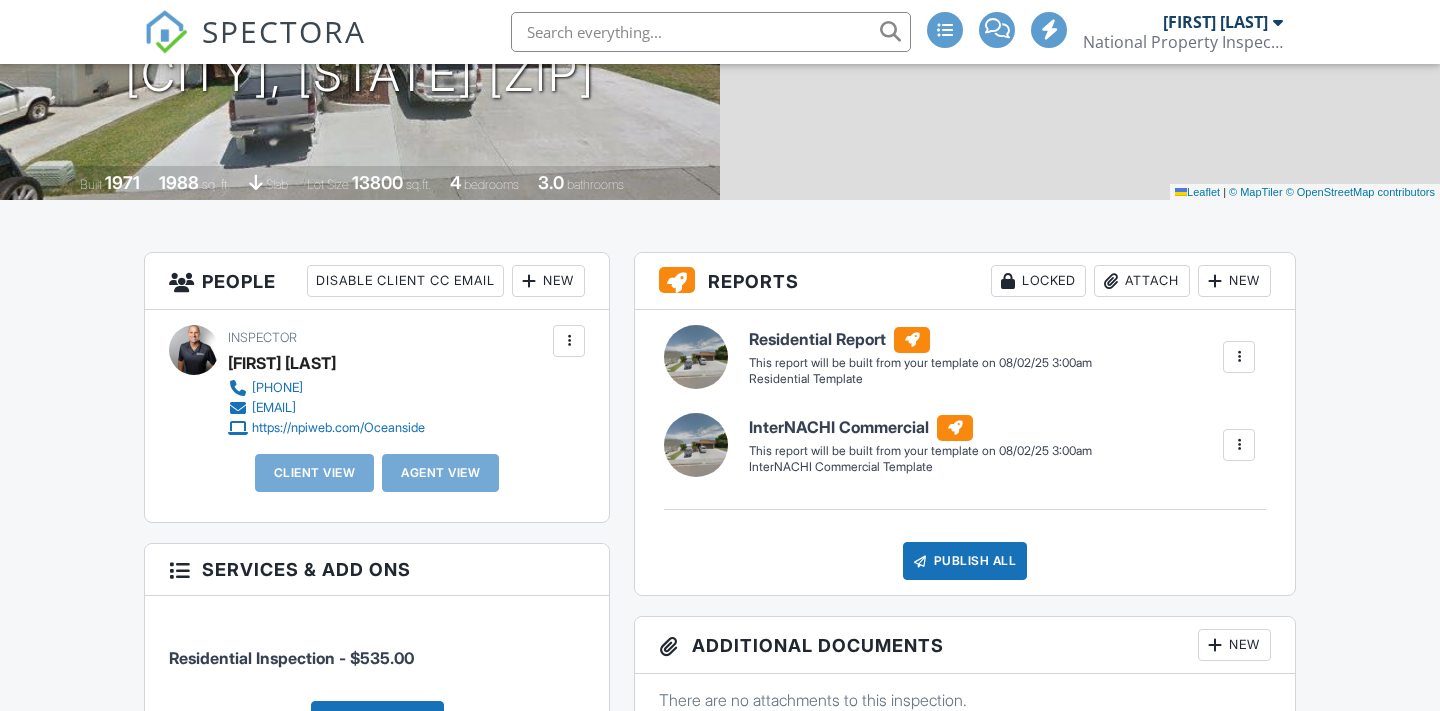 click at bounding box center [1239, 445] 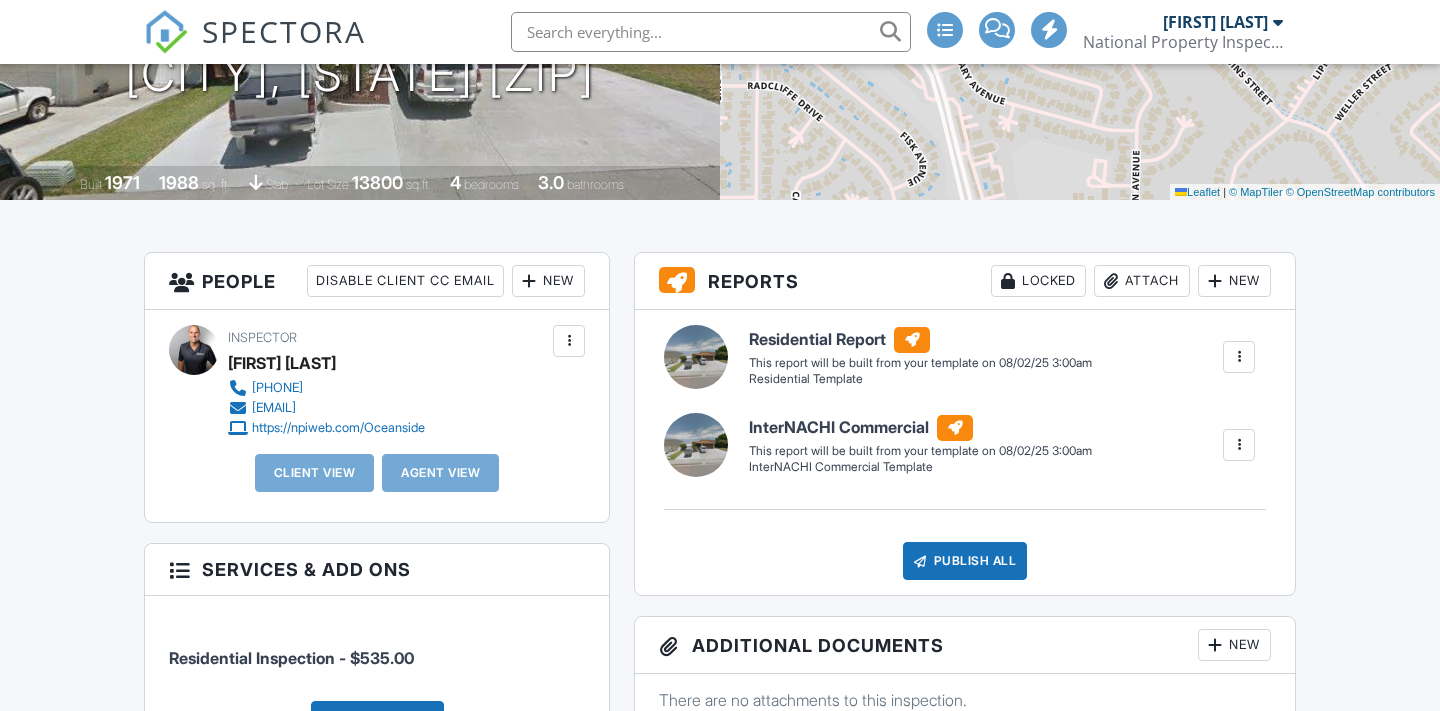 scroll, scrollTop: 334, scrollLeft: 0, axis: vertical 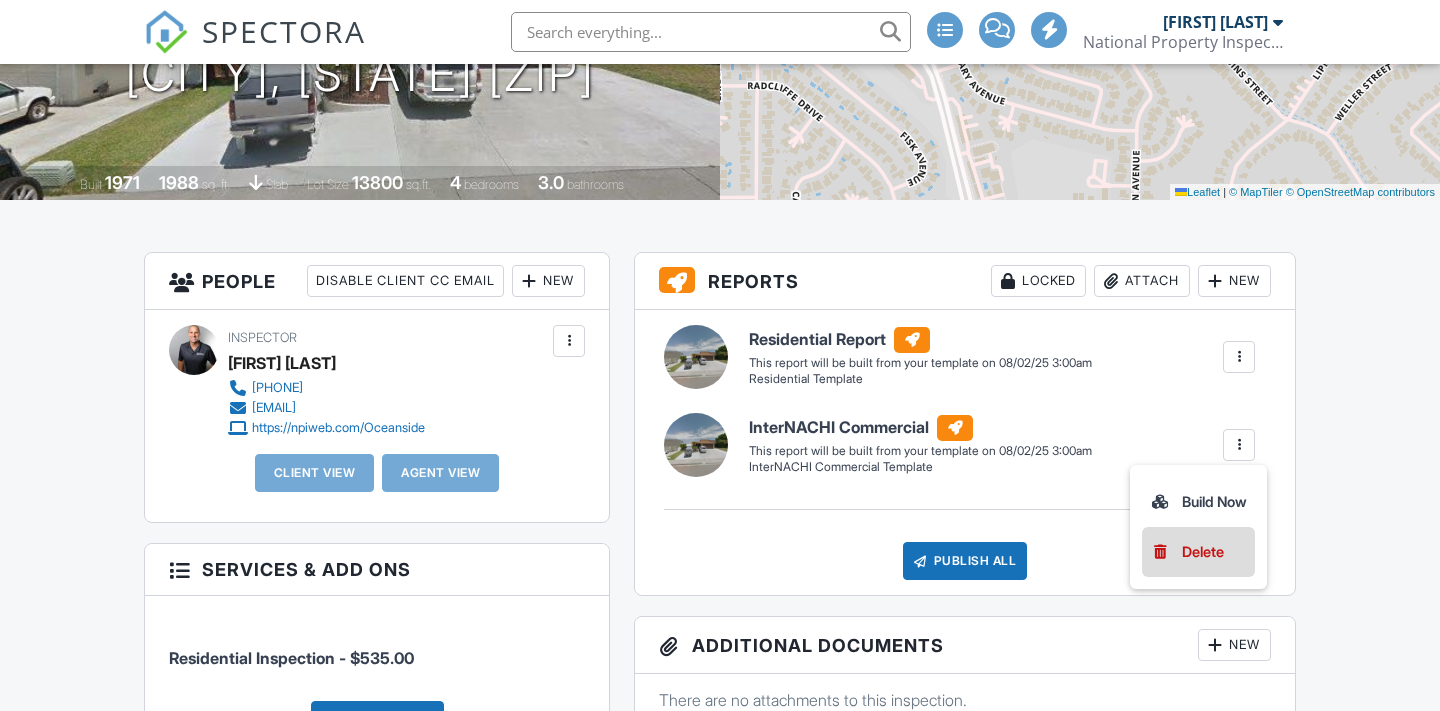 click on "Delete" at bounding box center (1203, 552) 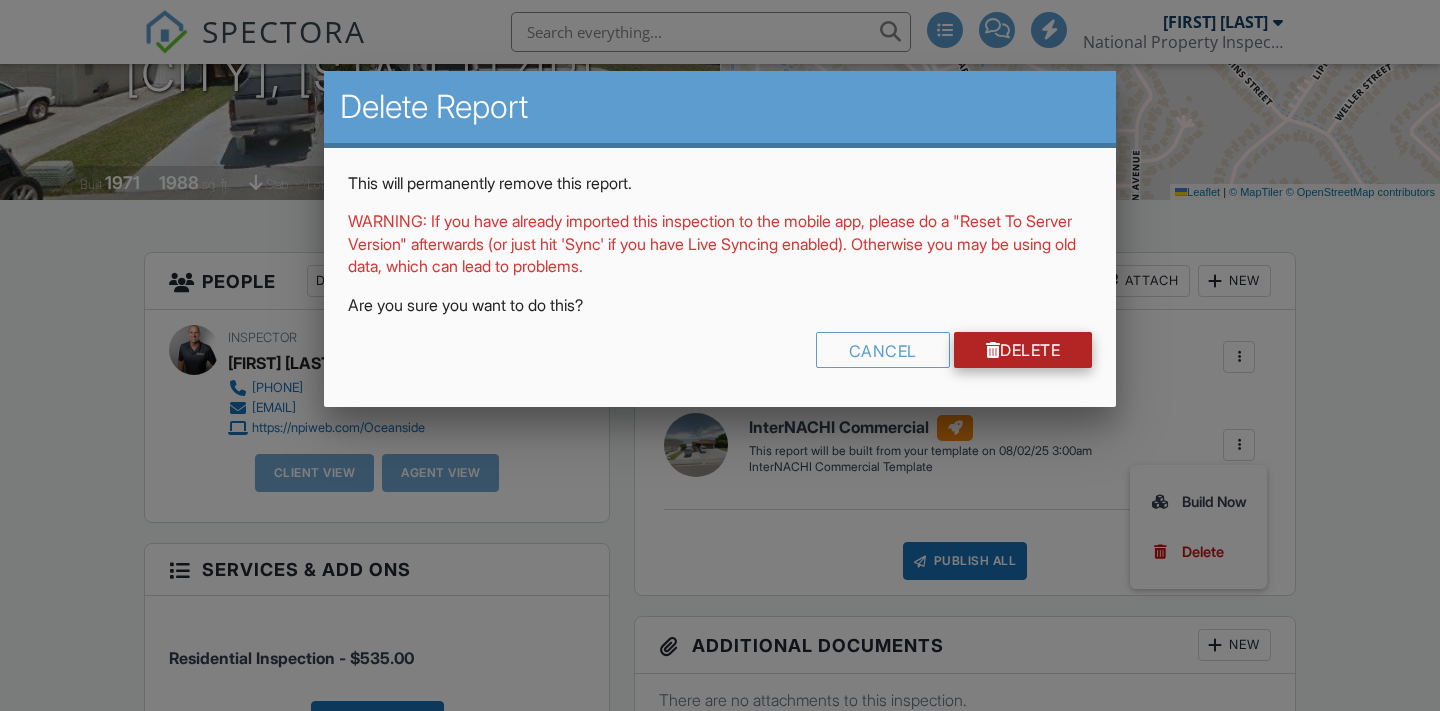 scroll, scrollTop: 0, scrollLeft: 0, axis: both 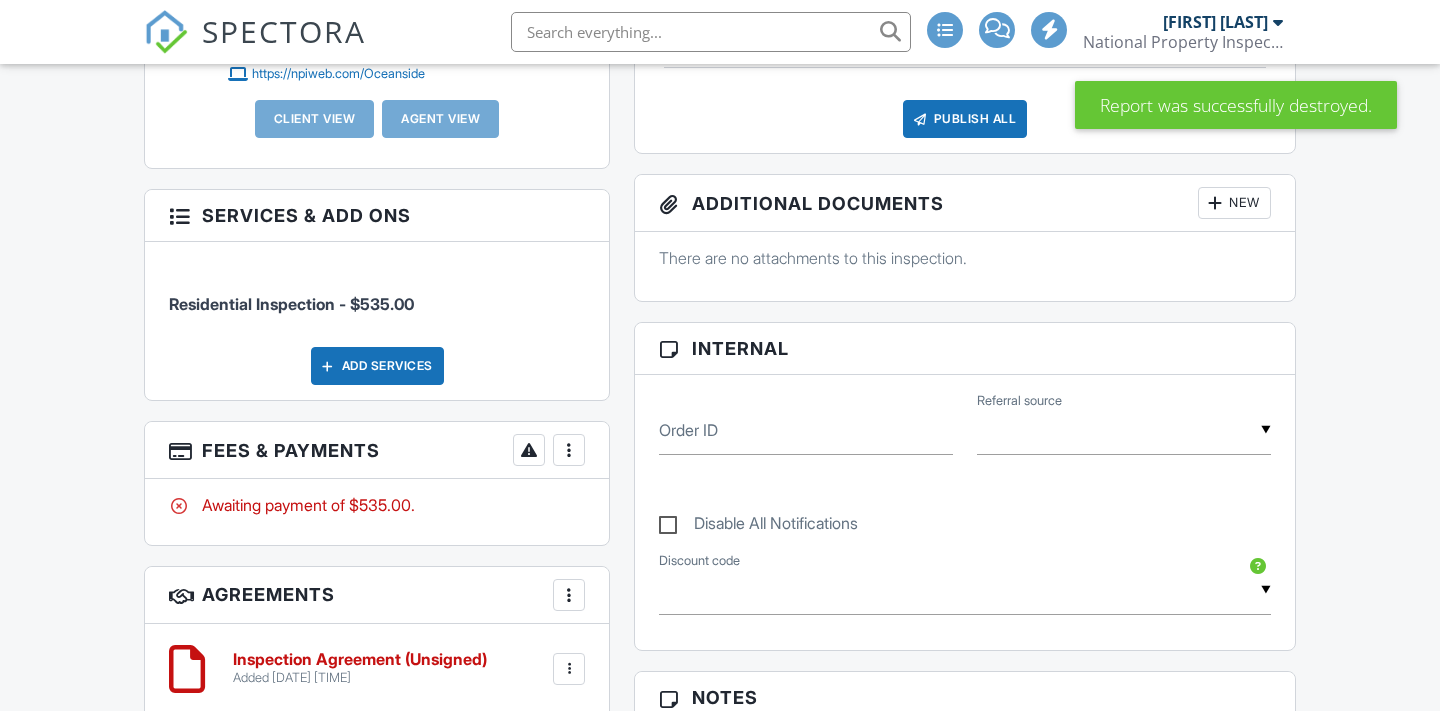 click at bounding box center [569, 595] 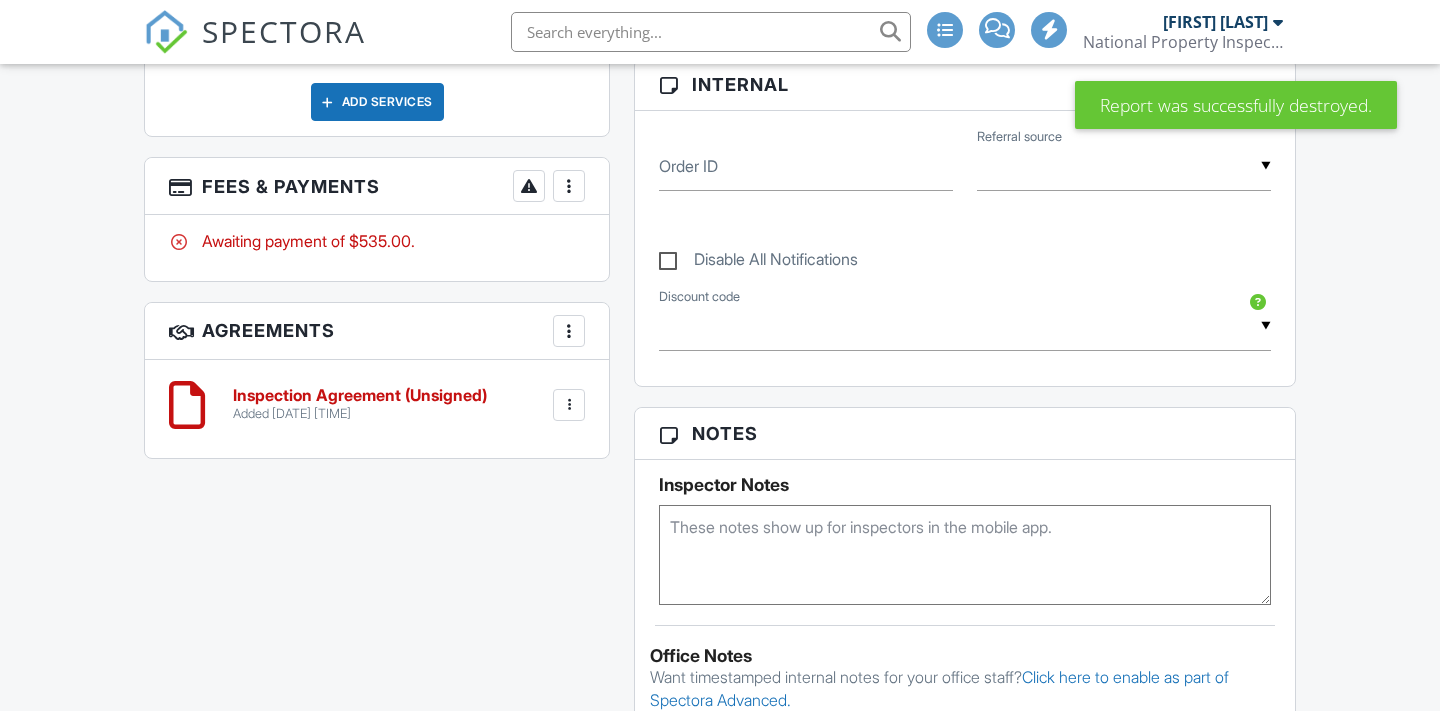 scroll, scrollTop: 0, scrollLeft: 0, axis: both 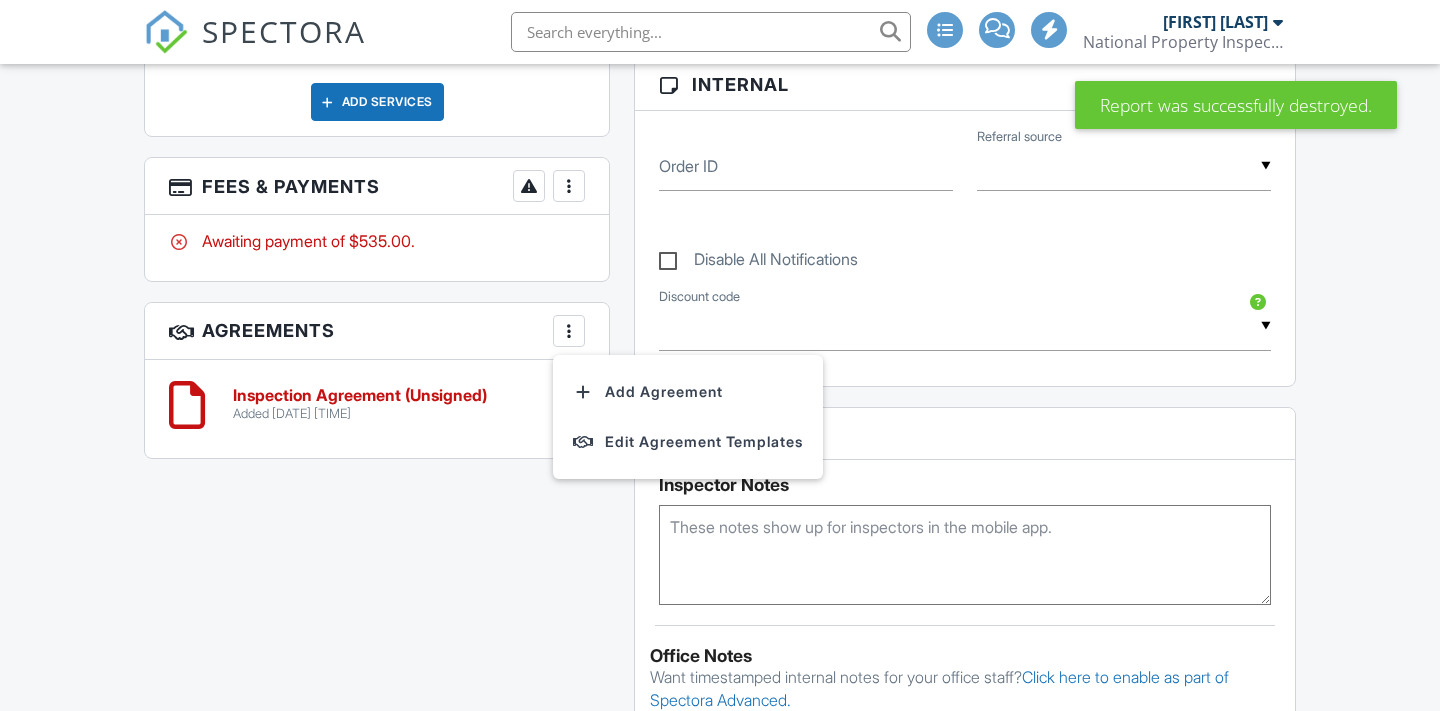 click on "Inspection Agreement
(Unsigned)
Added 08/01/2025 20:24PM
Edit
File
Delete
Download" at bounding box center [377, 409] 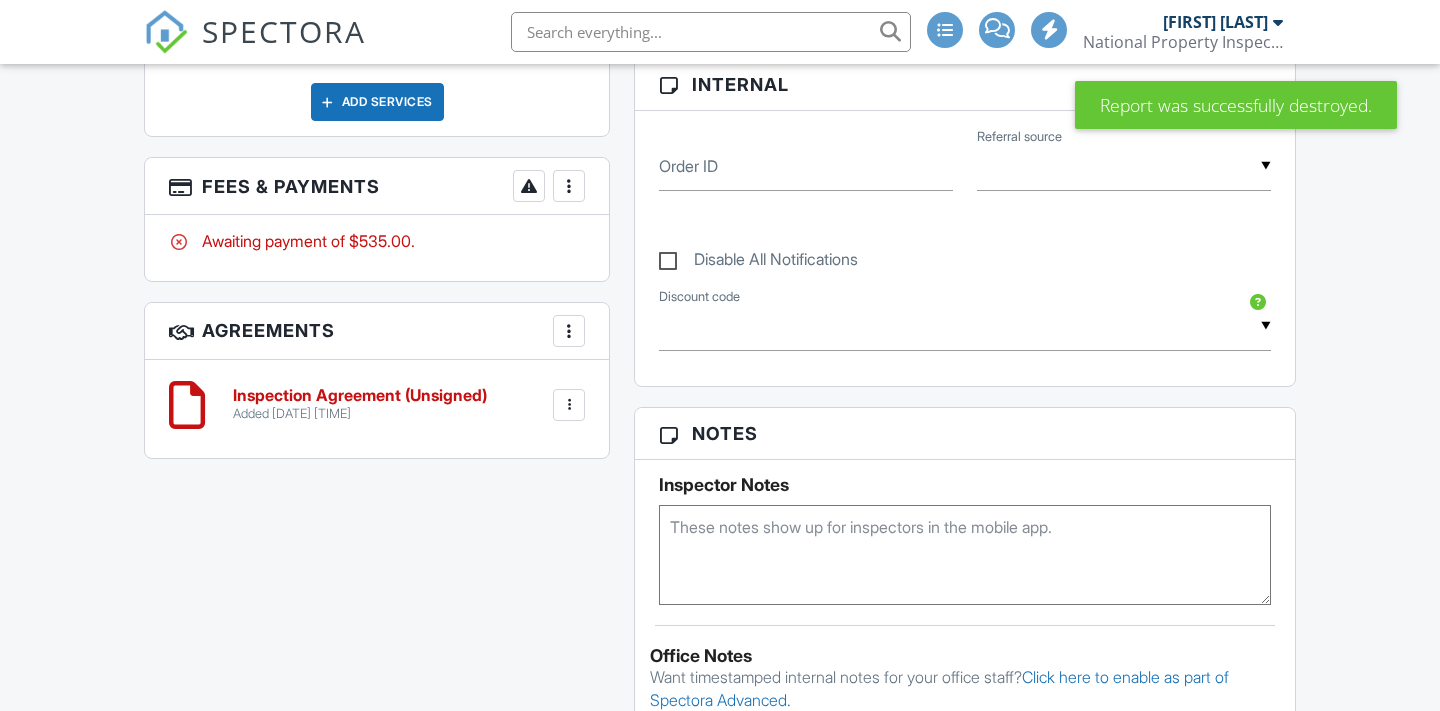 click at bounding box center [569, 405] 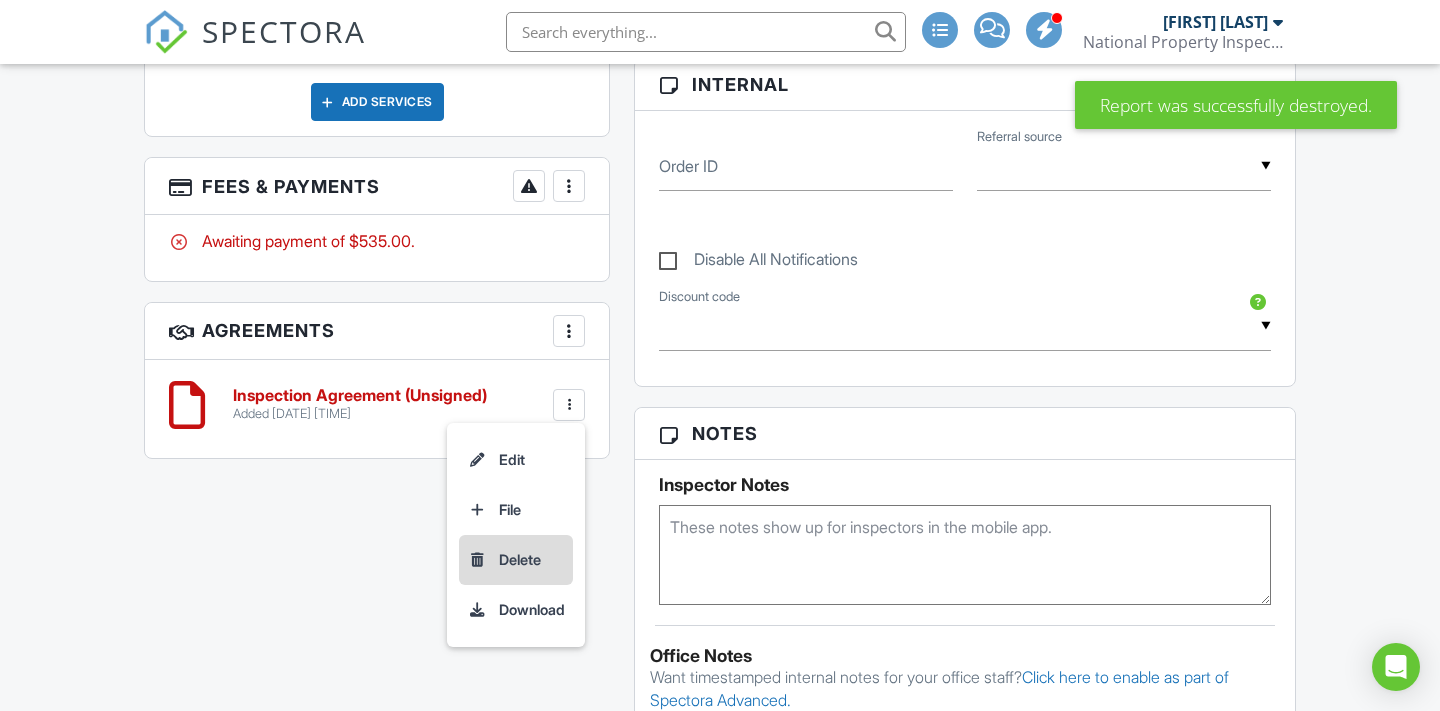 click on "Delete" at bounding box center (516, 560) 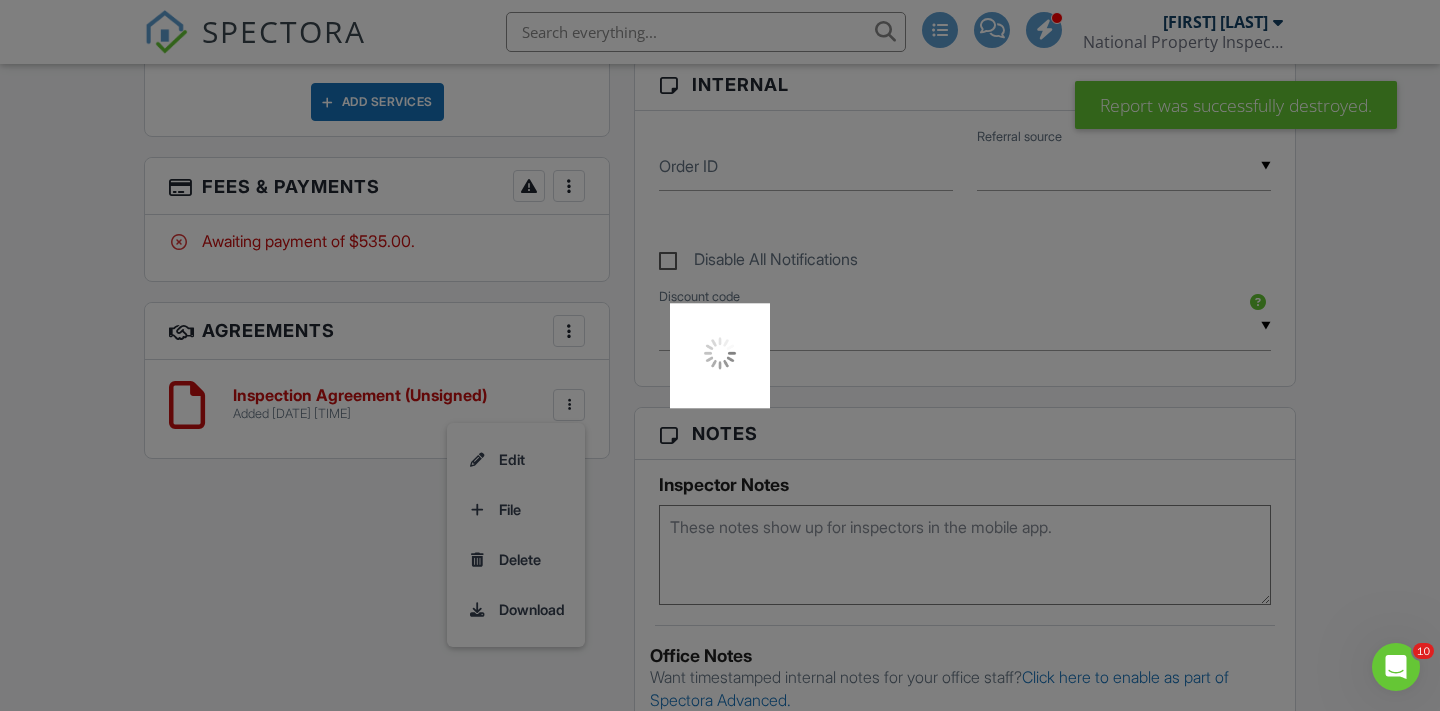scroll, scrollTop: 0, scrollLeft: 0, axis: both 